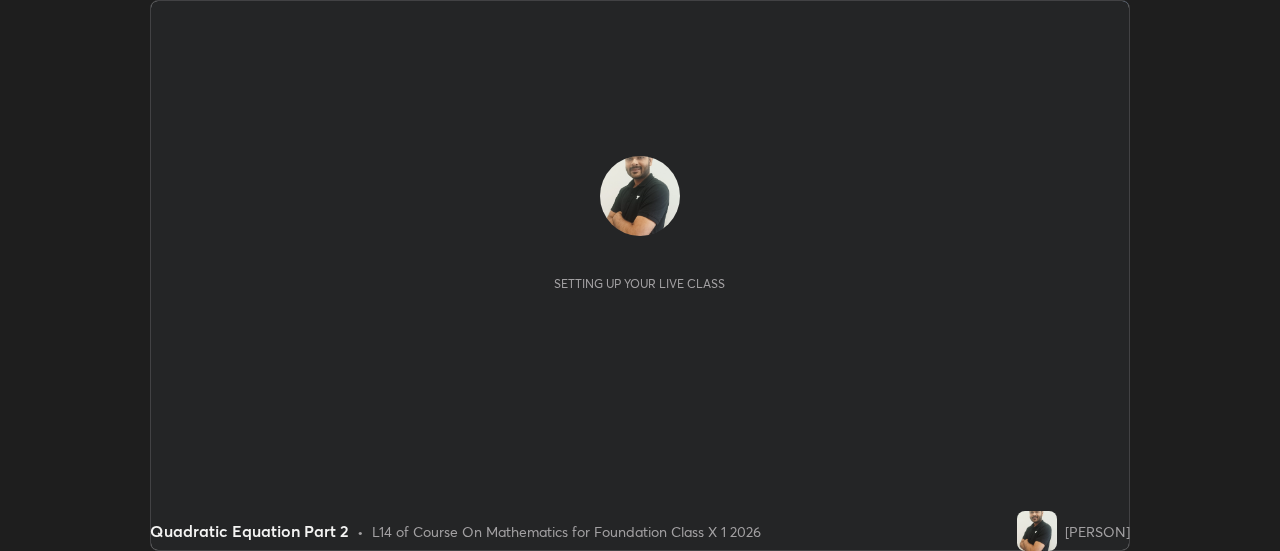 scroll, scrollTop: 0, scrollLeft: 0, axis: both 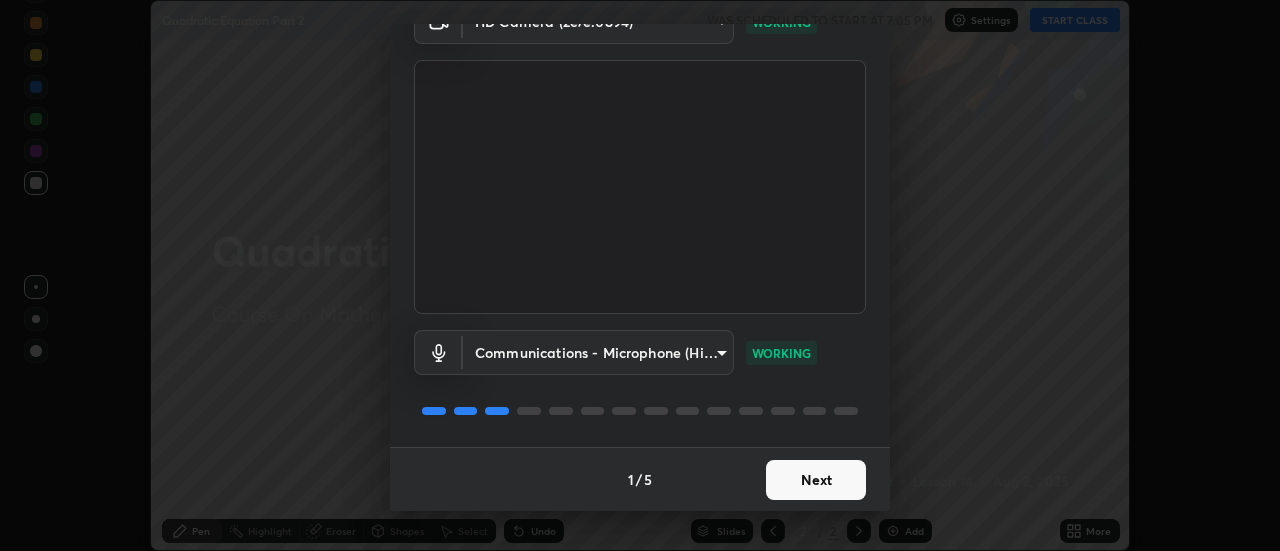 click on "Next" at bounding box center [816, 480] 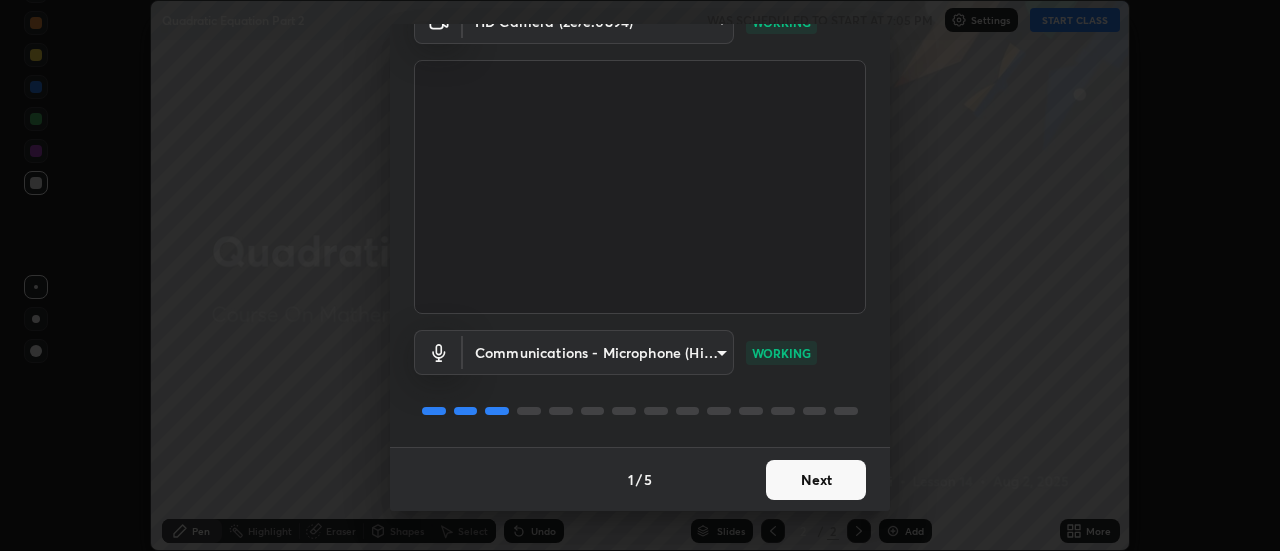 scroll, scrollTop: 0, scrollLeft: 0, axis: both 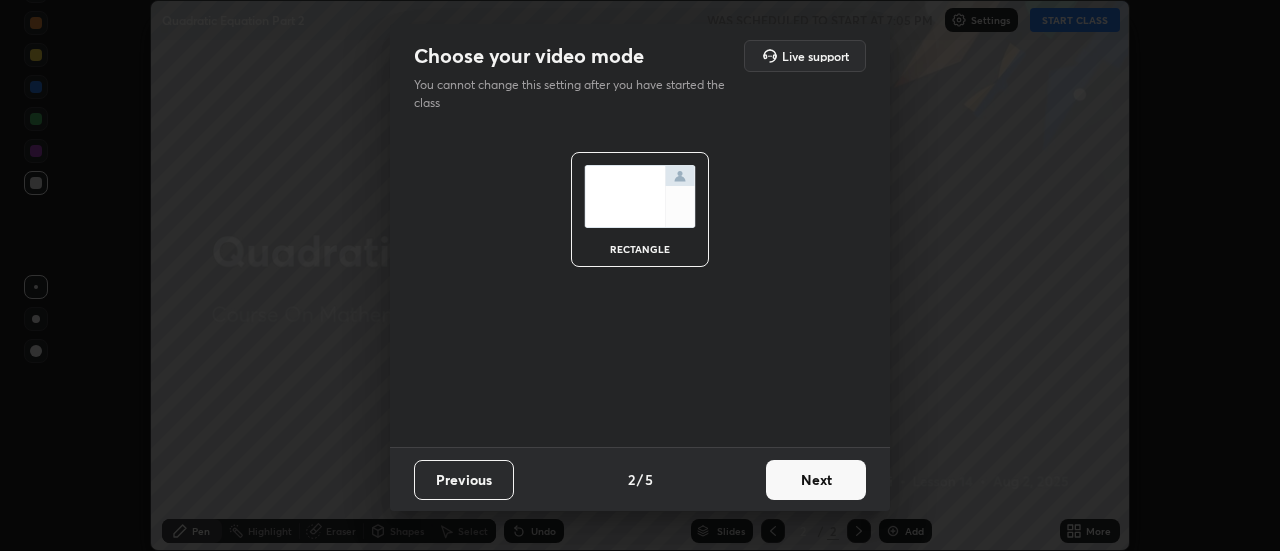 click on "Next" at bounding box center (816, 480) 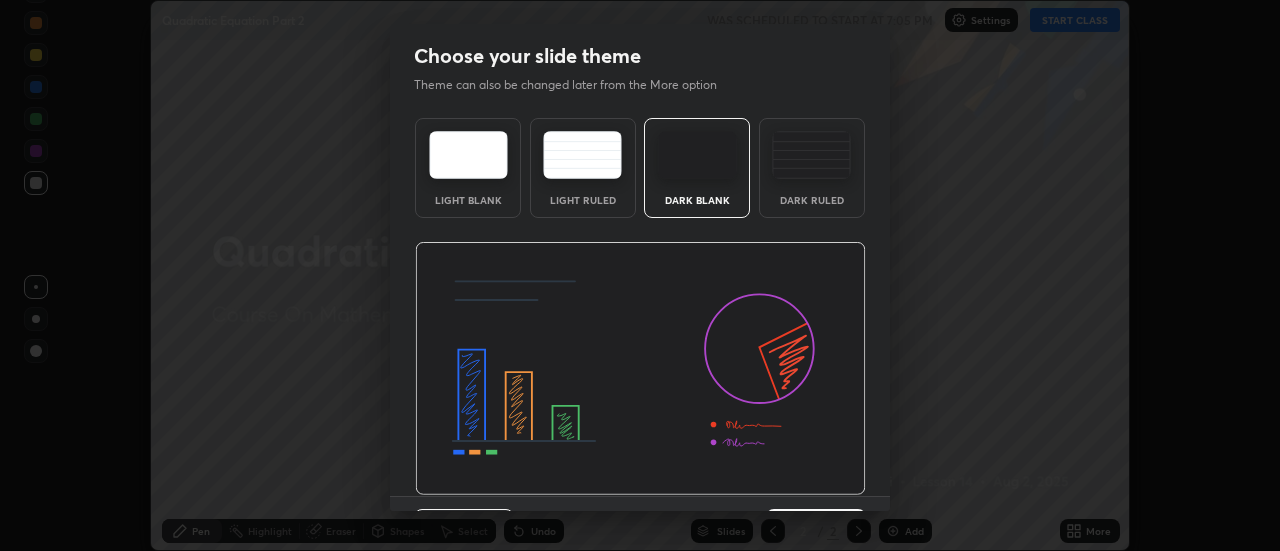 scroll, scrollTop: 49, scrollLeft: 0, axis: vertical 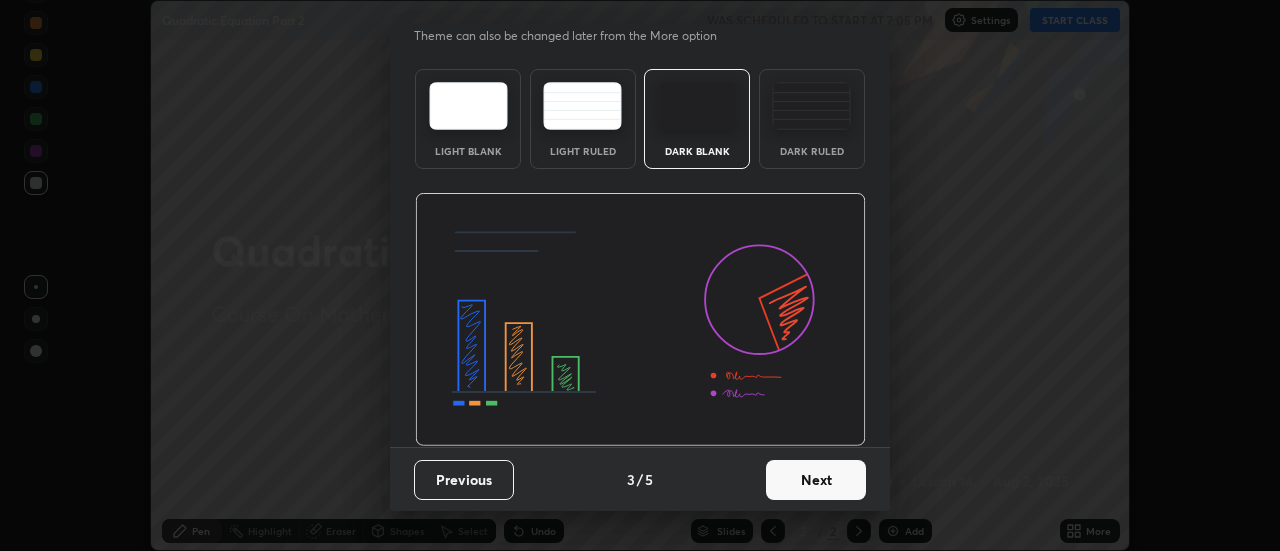 click on "Next" at bounding box center [816, 480] 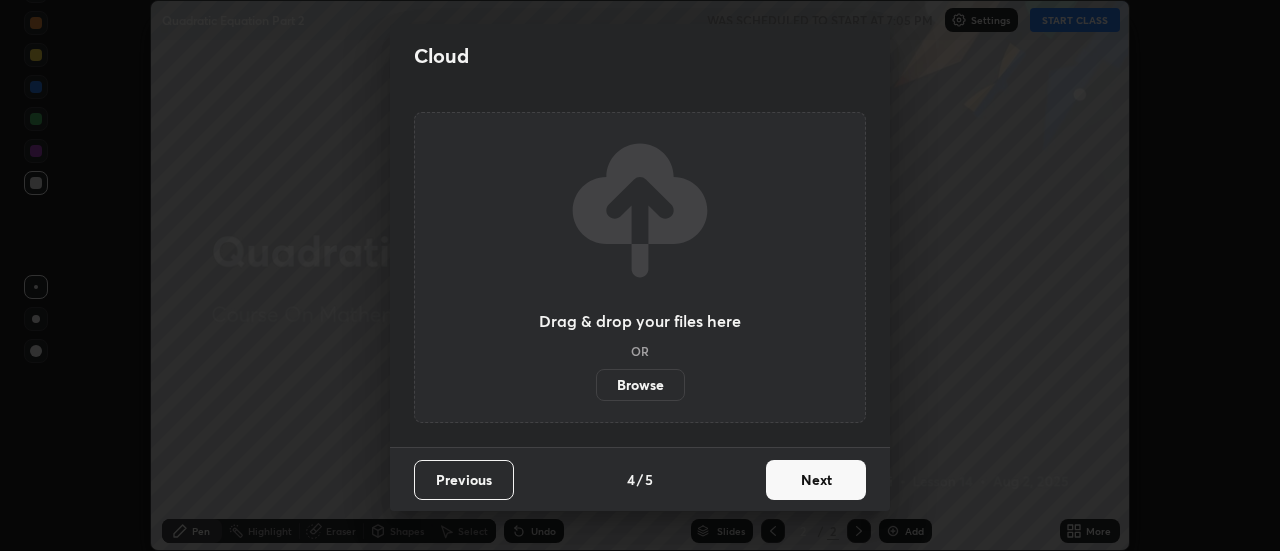 scroll, scrollTop: 0, scrollLeft: 0, axis: both 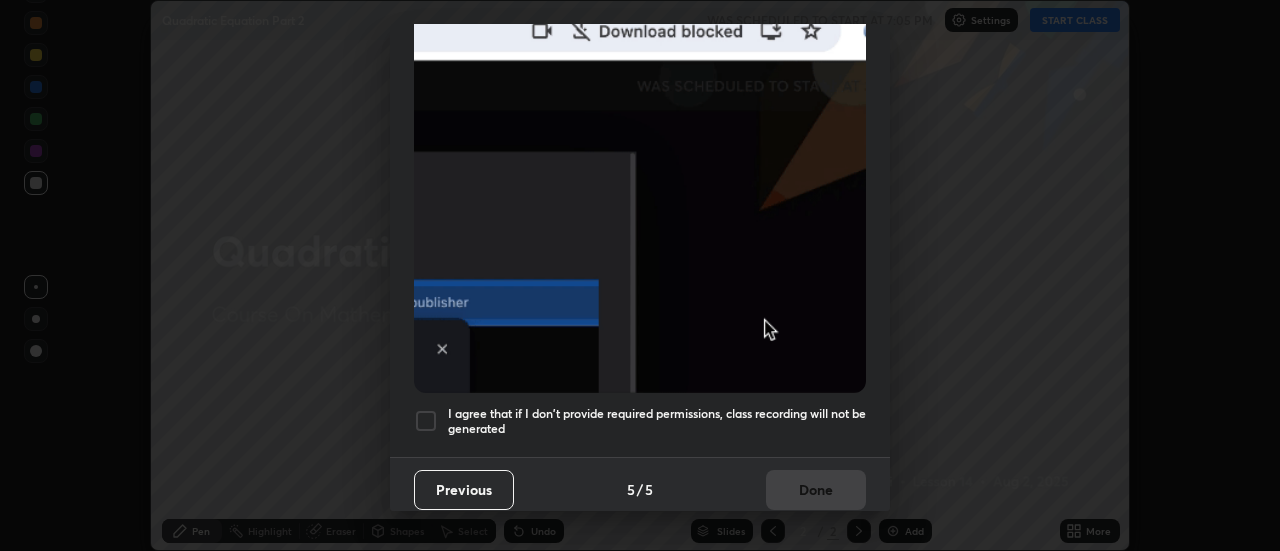 click on "I agree that if I don't provide required permissions, class recording will not be generated" at bounding box center (657, 421) 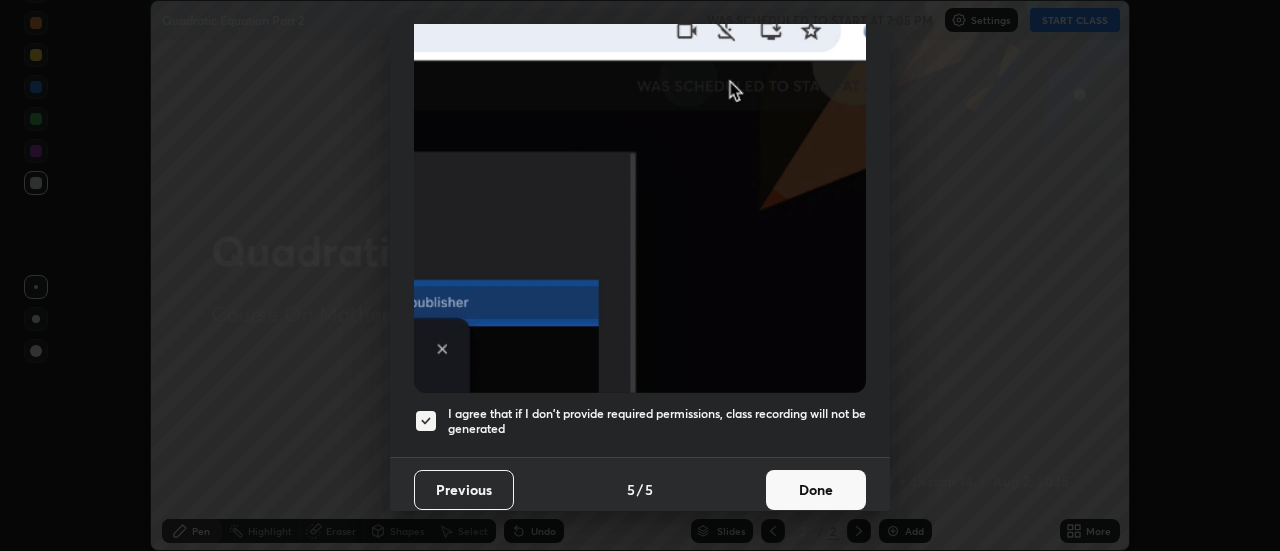 click on "Done" at bounding box center (816, 490) 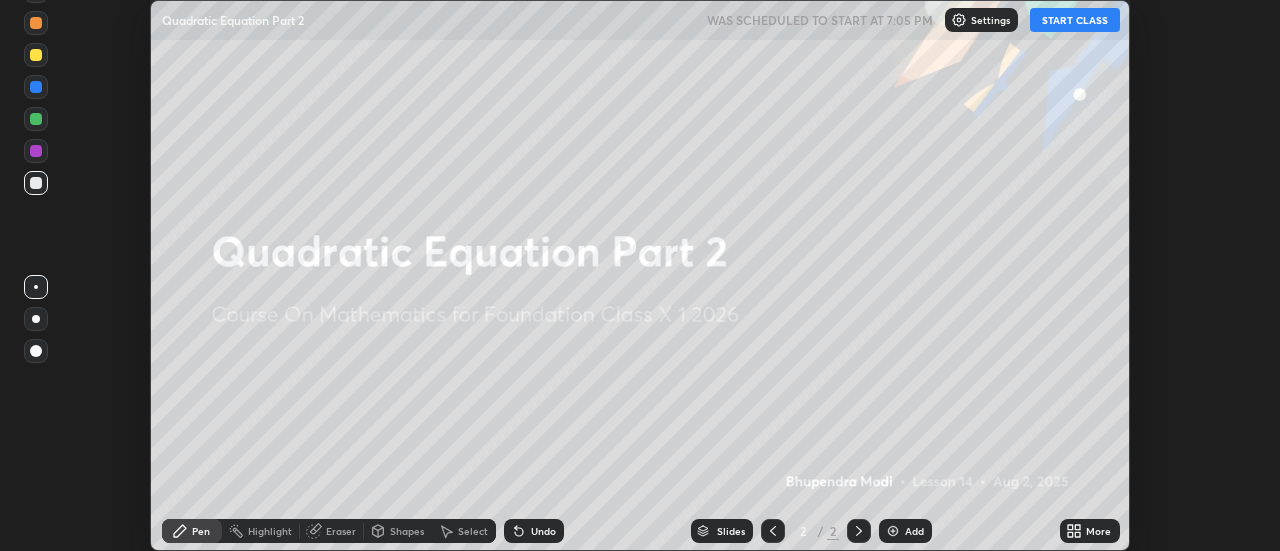 click on "More" at bounding box center (1090, 531) 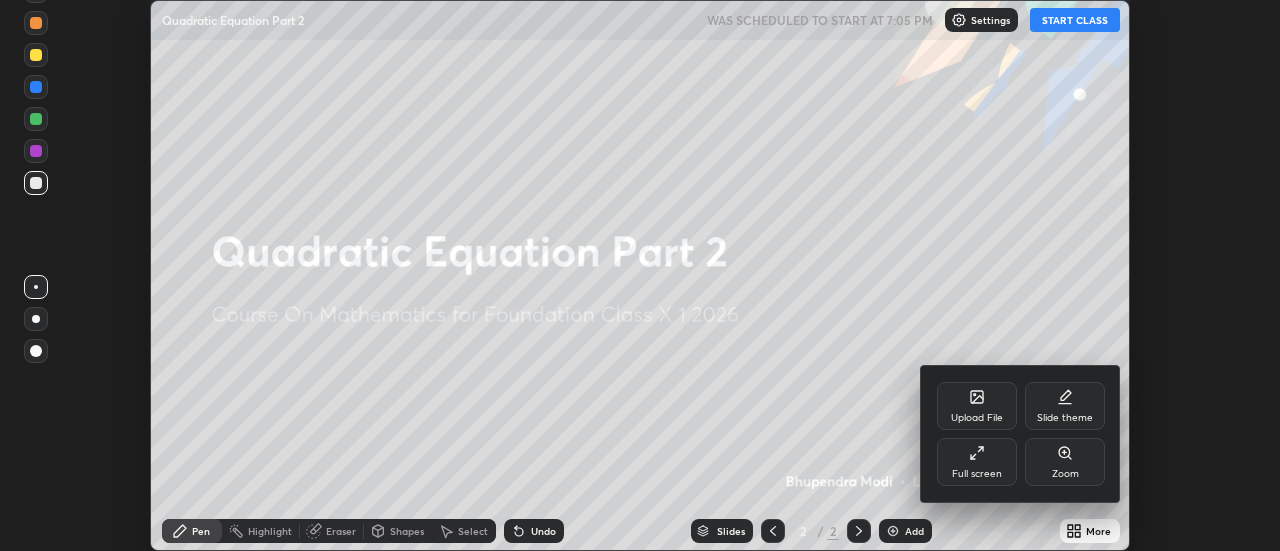 click on "Full screen" at bounding box center (977, 474) 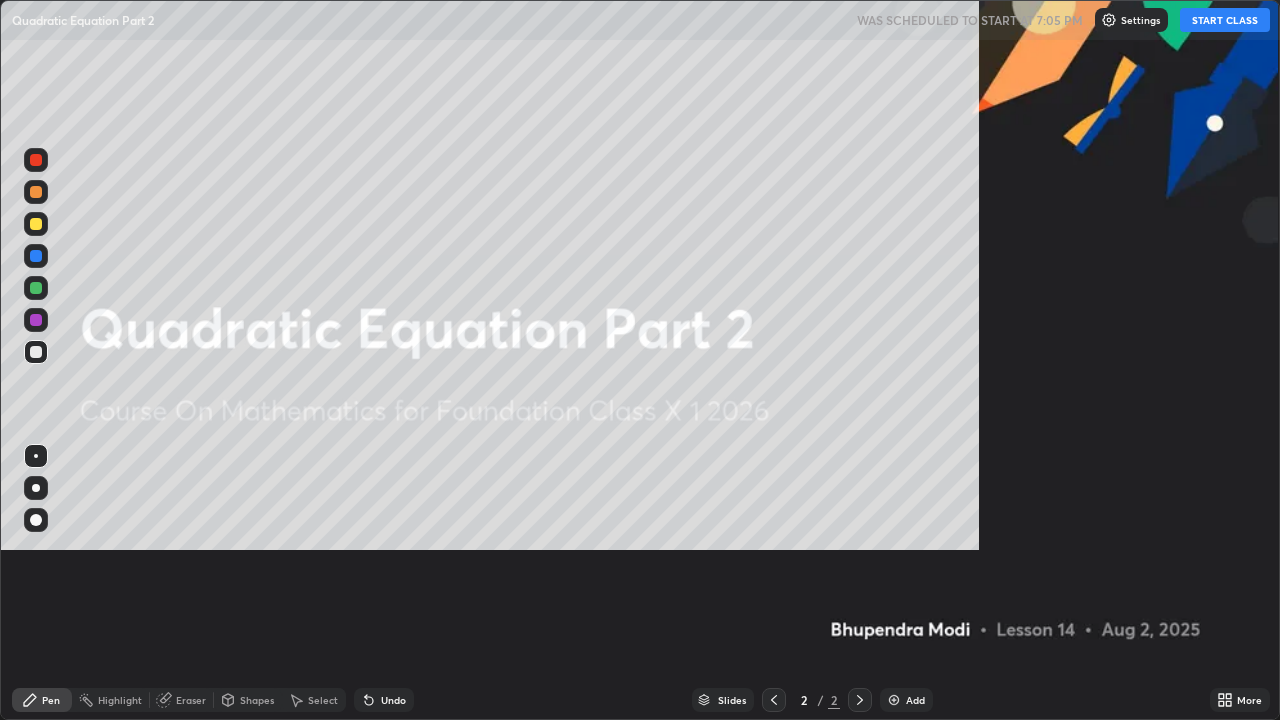 scroll, scrollTop: 99280, scrollLeft: 98720, axis: both 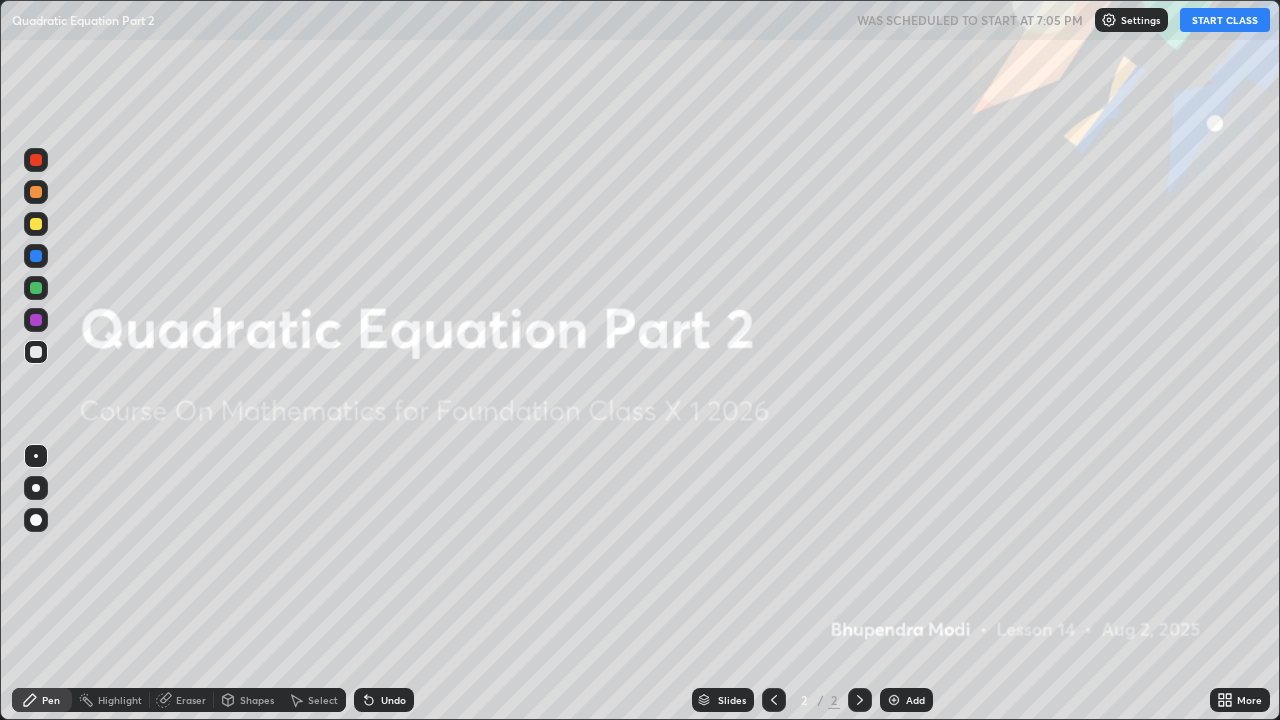 click on "START CLASS" at bounding box center (1225, 20) 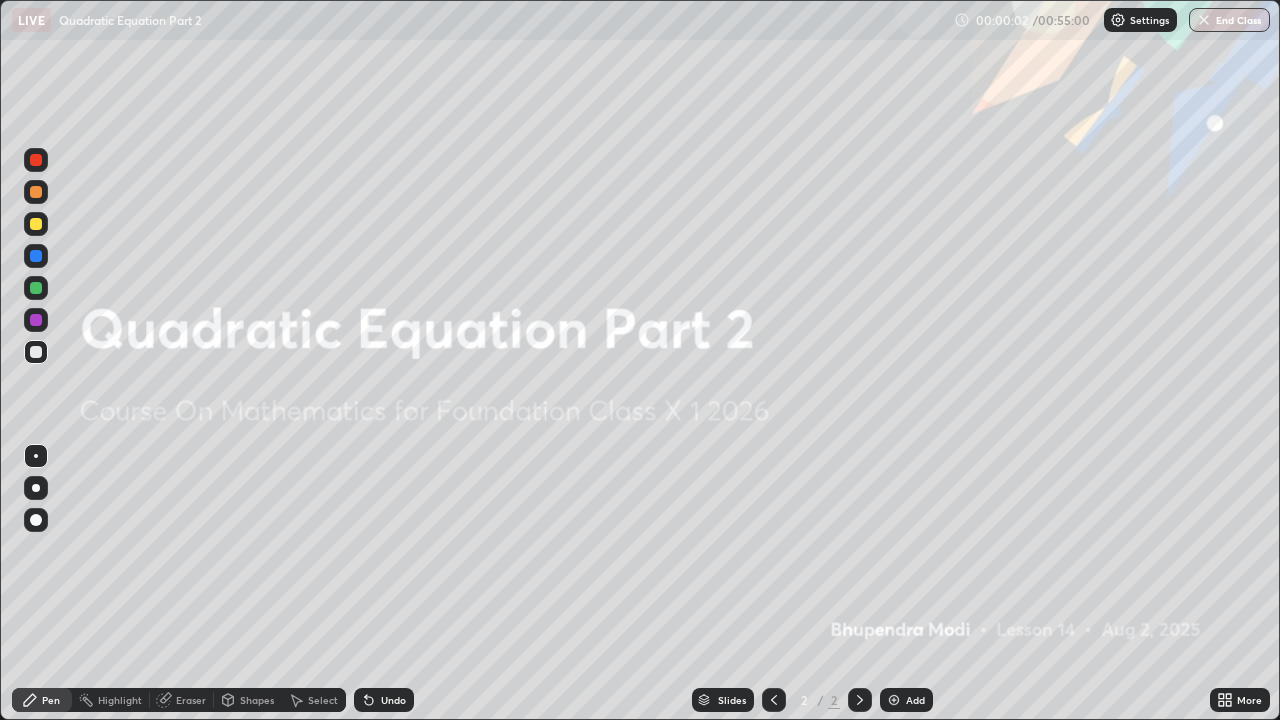 click on "Add" at bounding box center [906, 700] 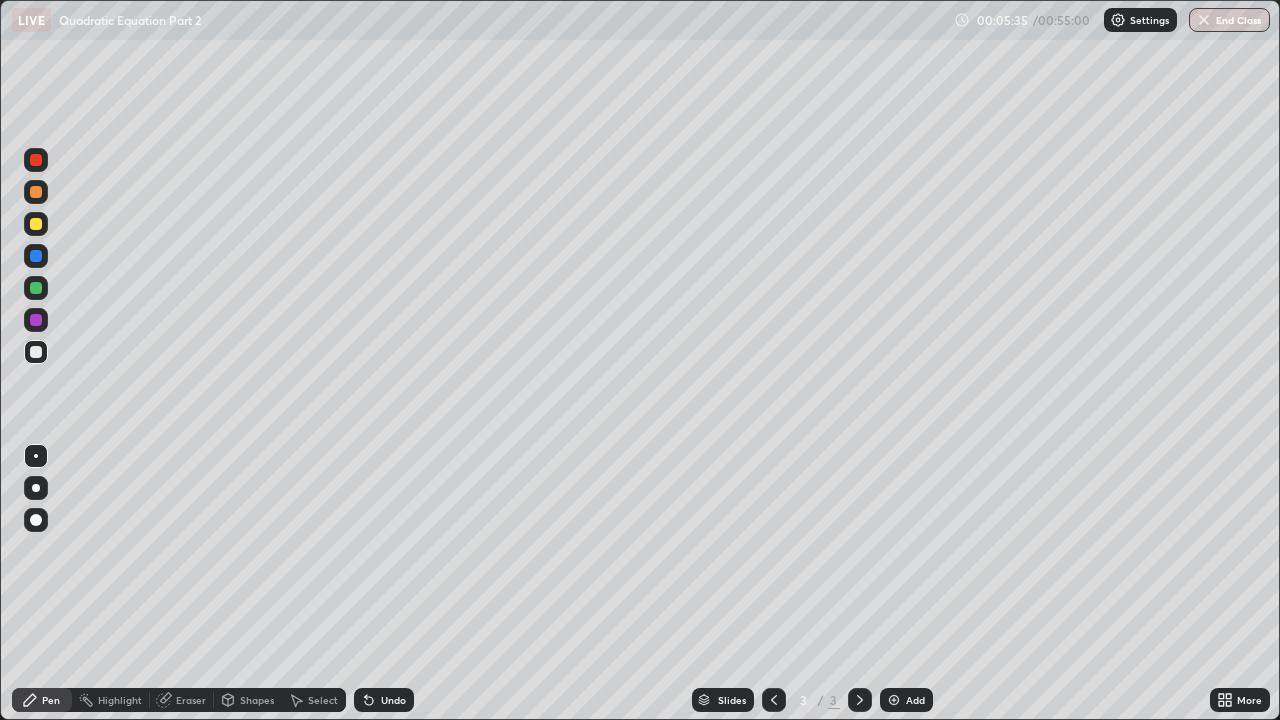 click on "Undo" at bounding box center (393, 700) 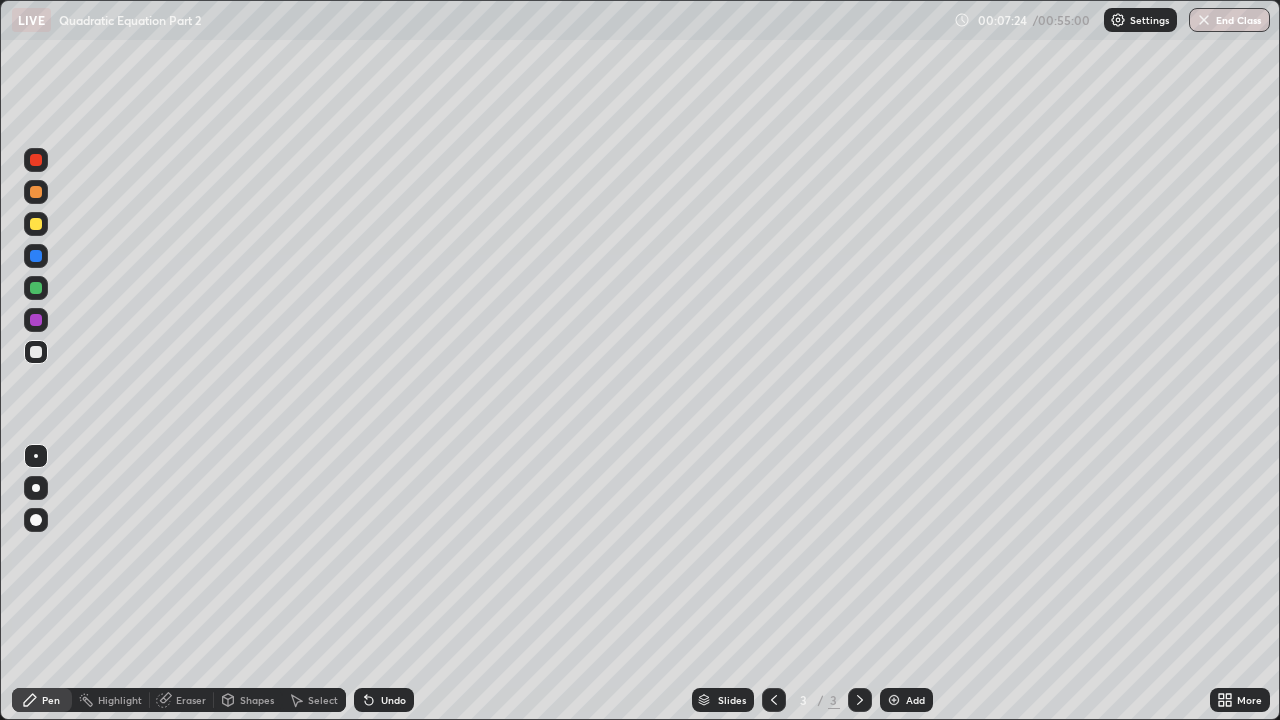 click on "Eraser" at bounding box center [182, 700] 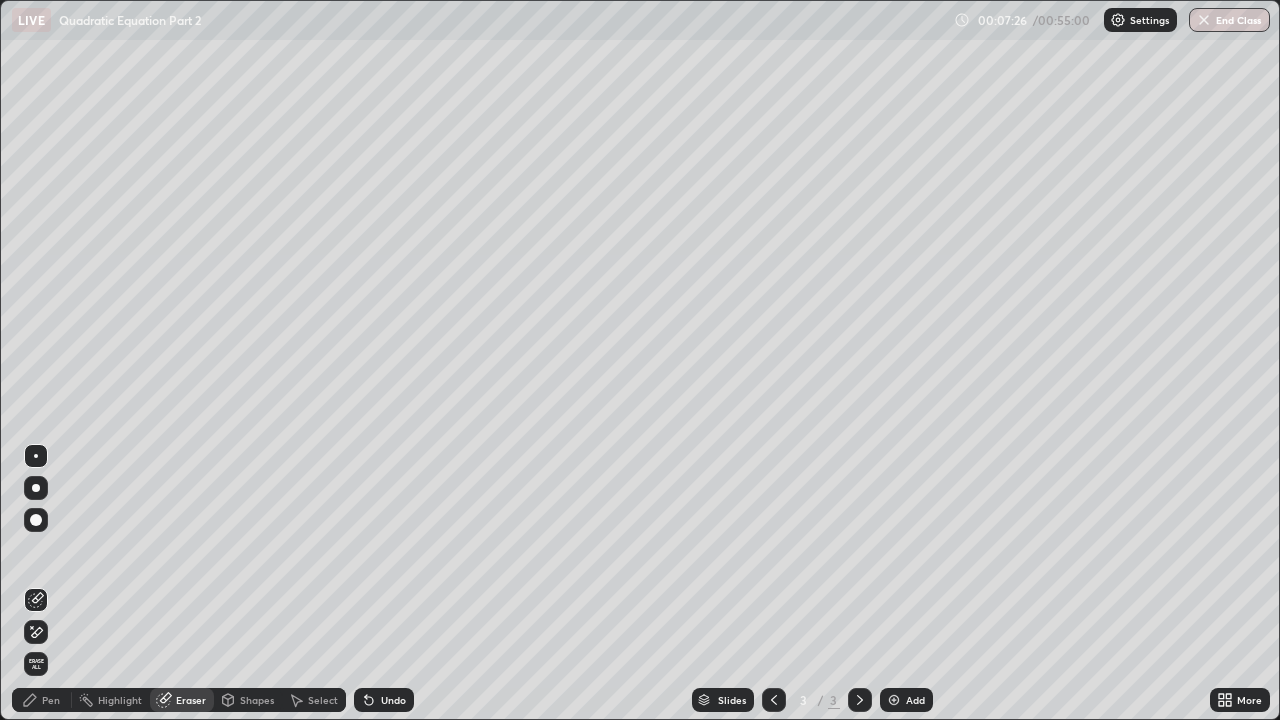 click on "Pen" at bounding box center [51, 700] 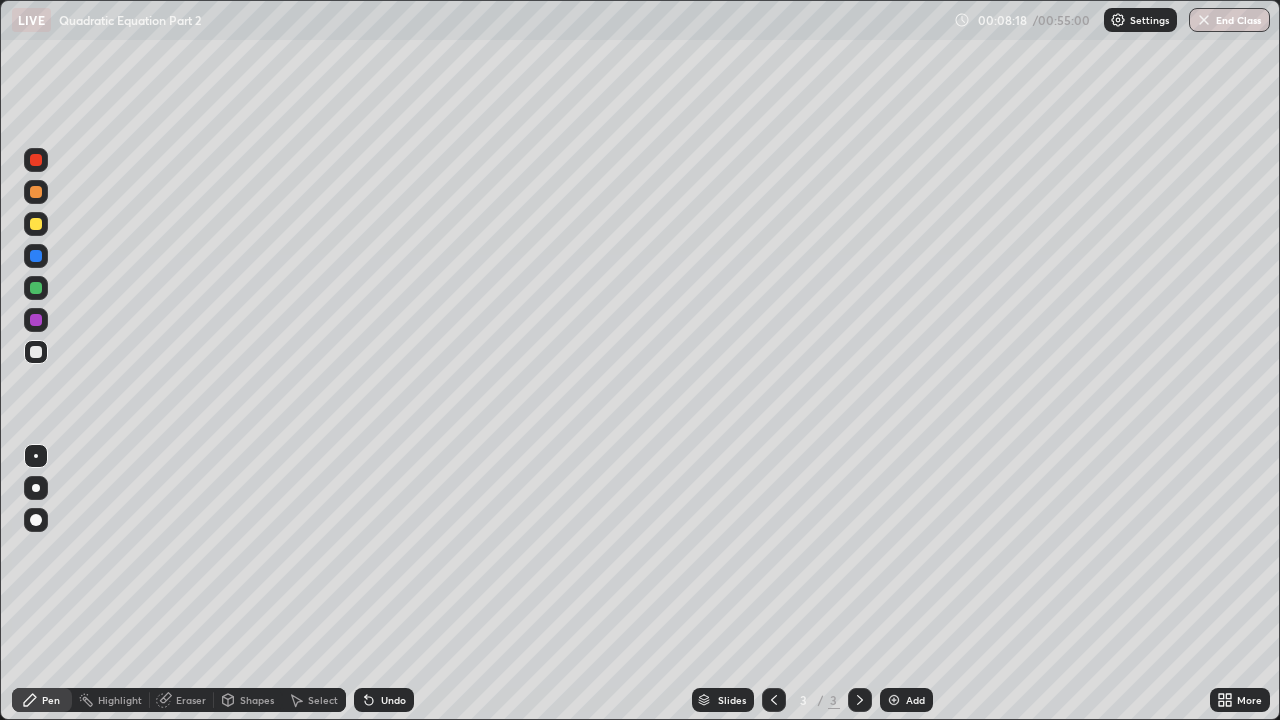 click at bounding box center [894, 700] 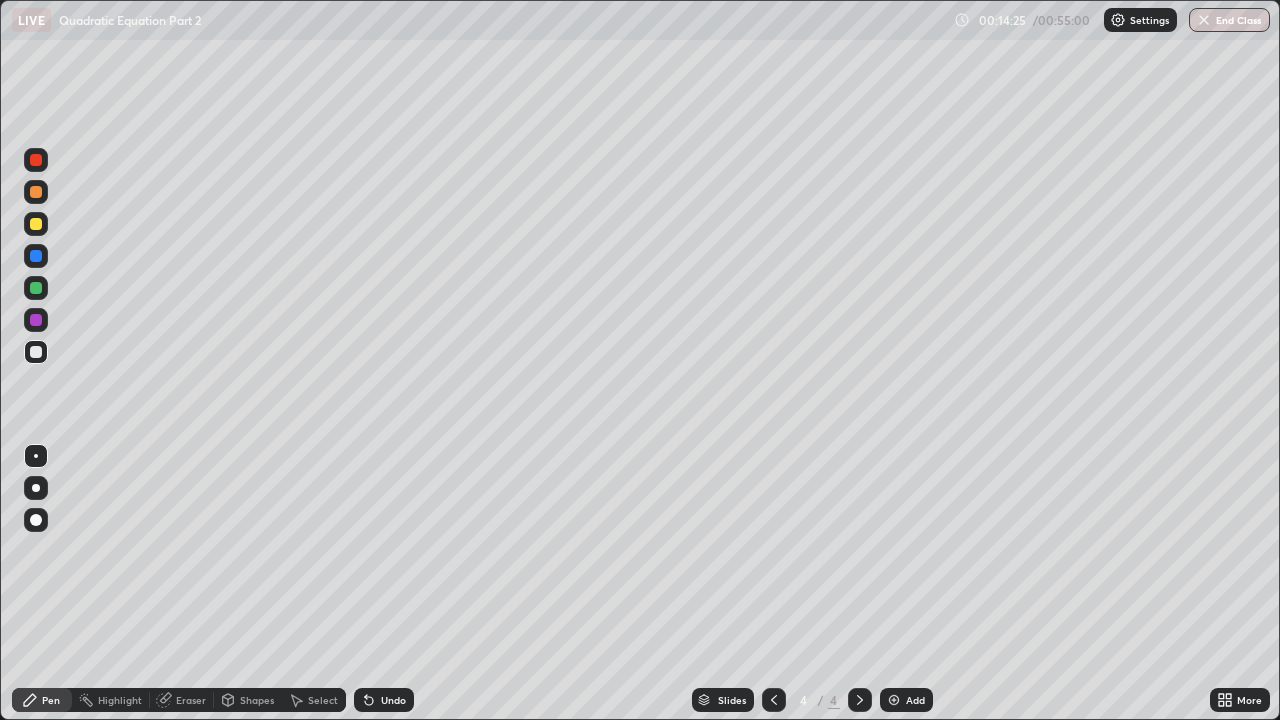 click on "Eraser" at bounding box center [191, 700] 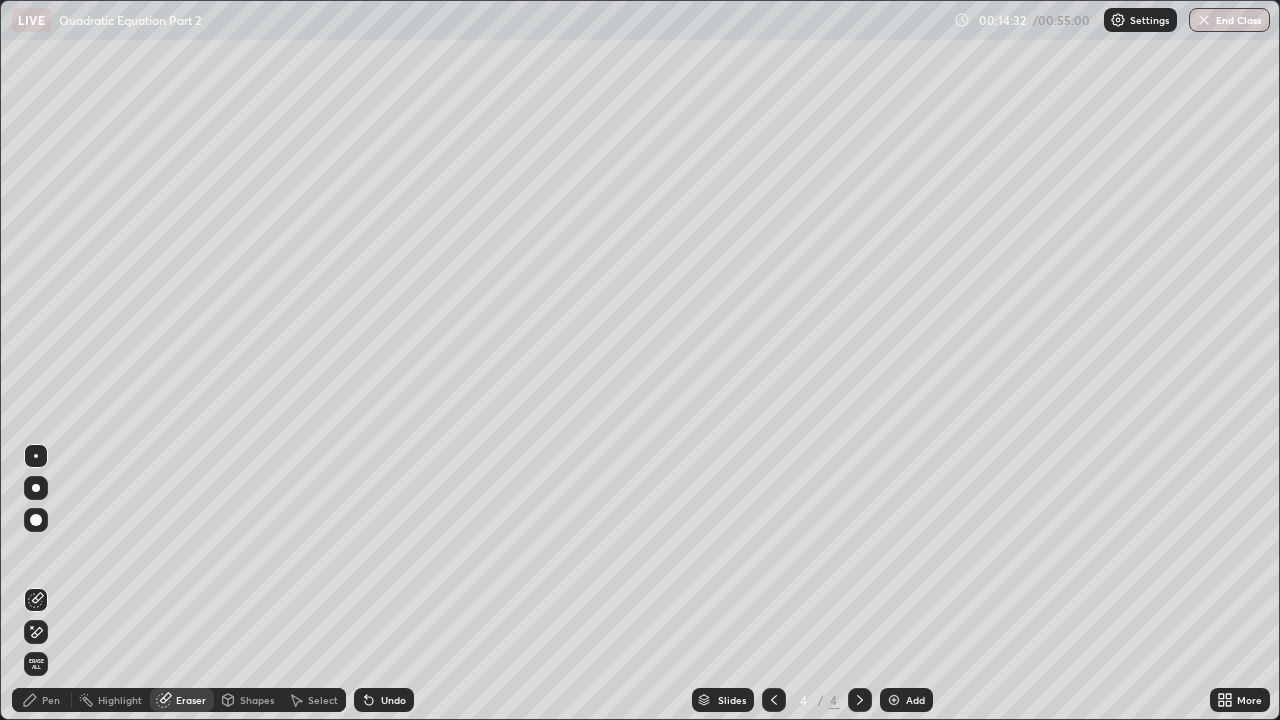click on "Pen" at bounding box center [51, 700] 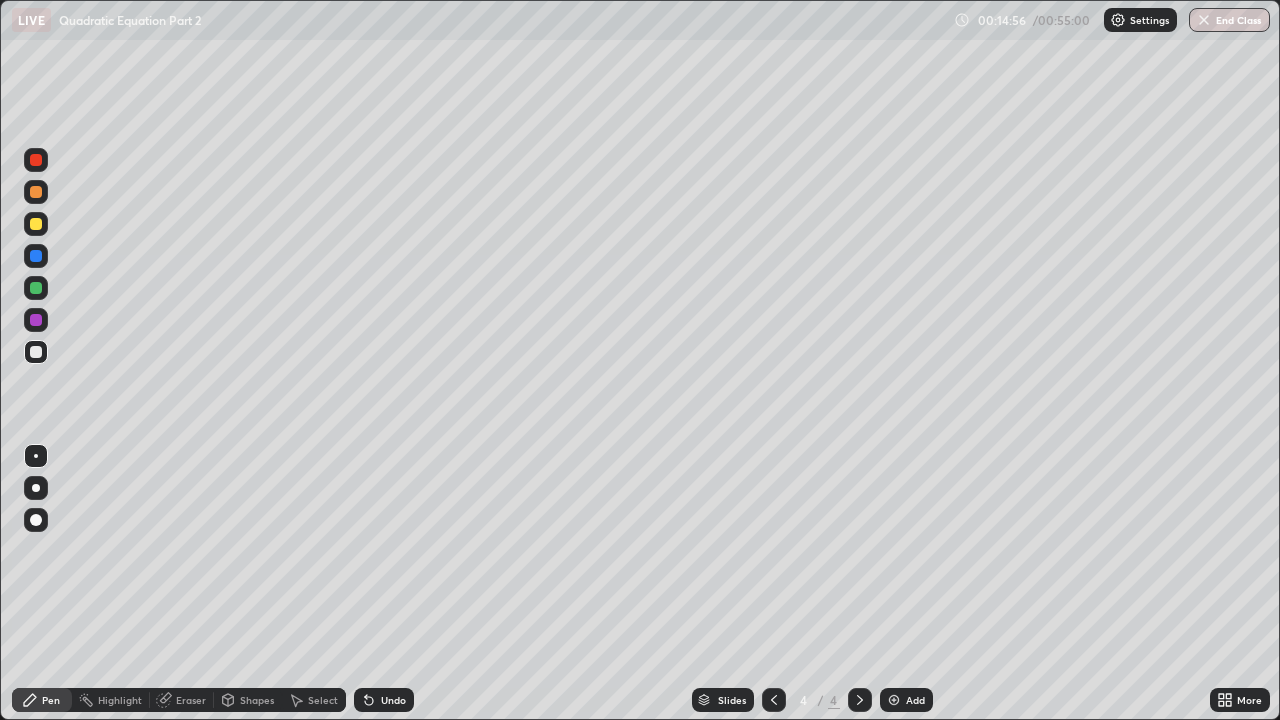 click on "Eraser" at bounding box center [191, 700] 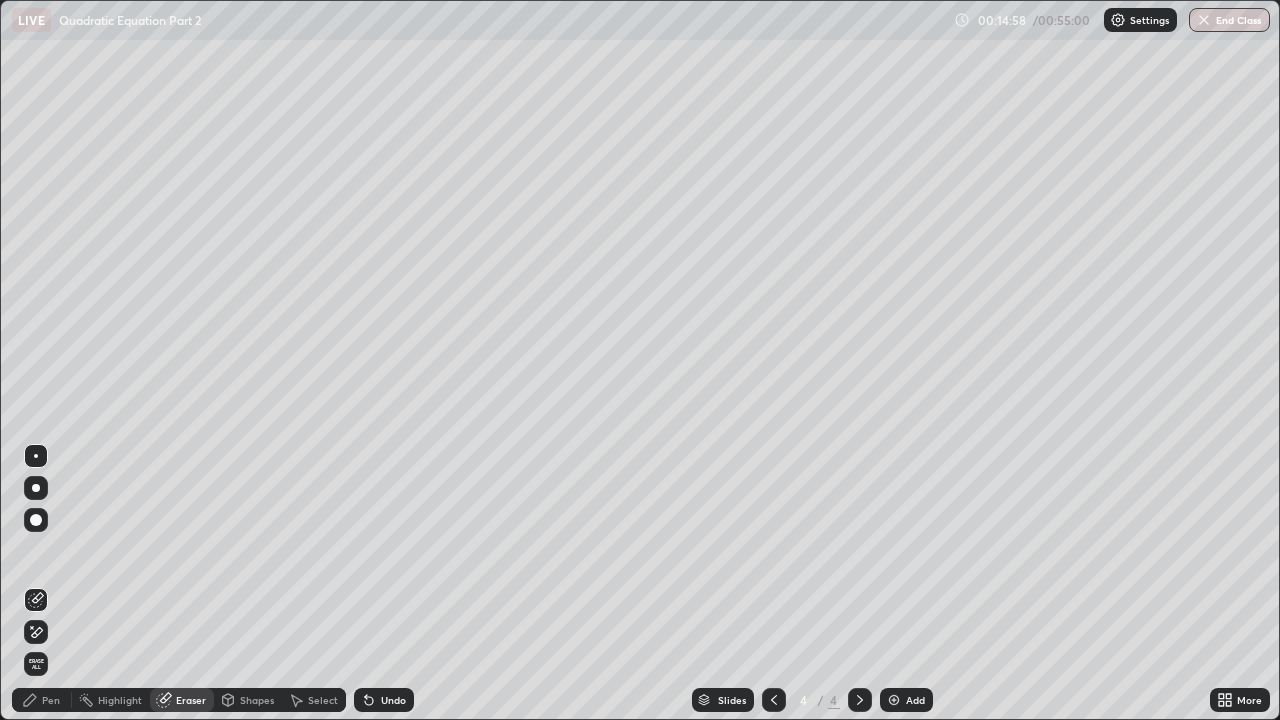 click 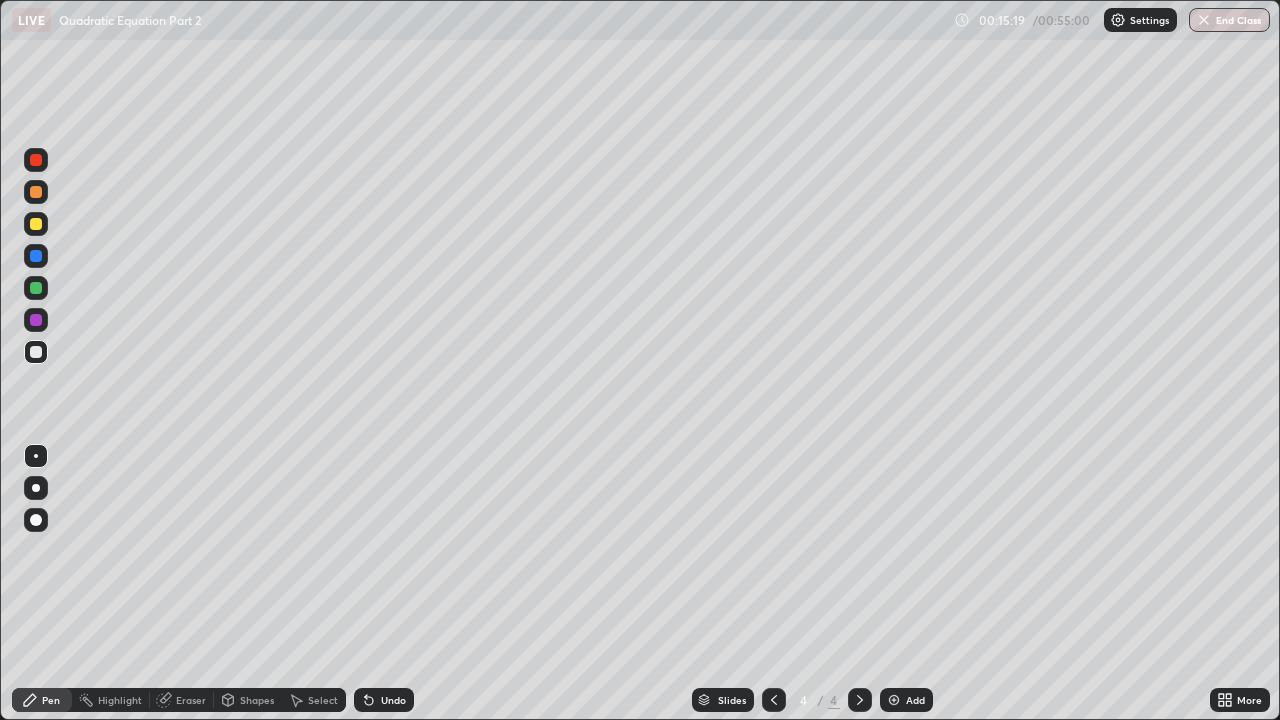 click on "Eraser" at bounding box center (191, 700) 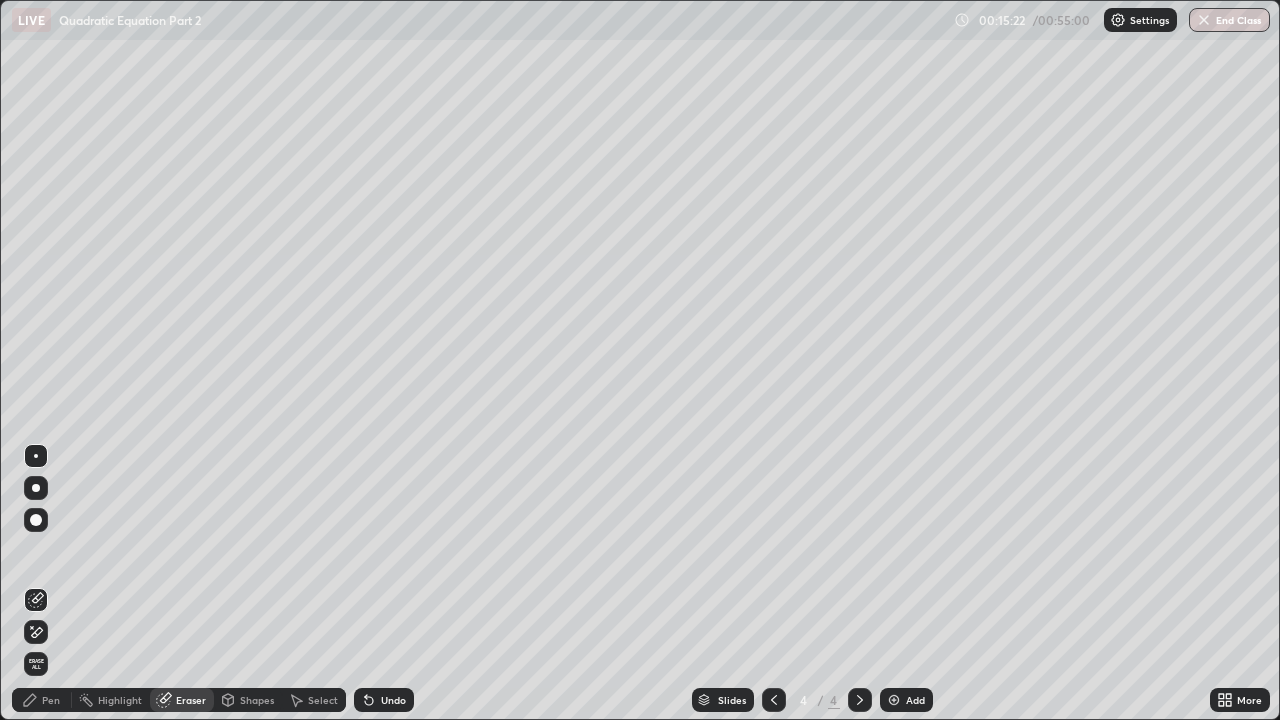 click on "Pen" at bounding box center [51, 700] 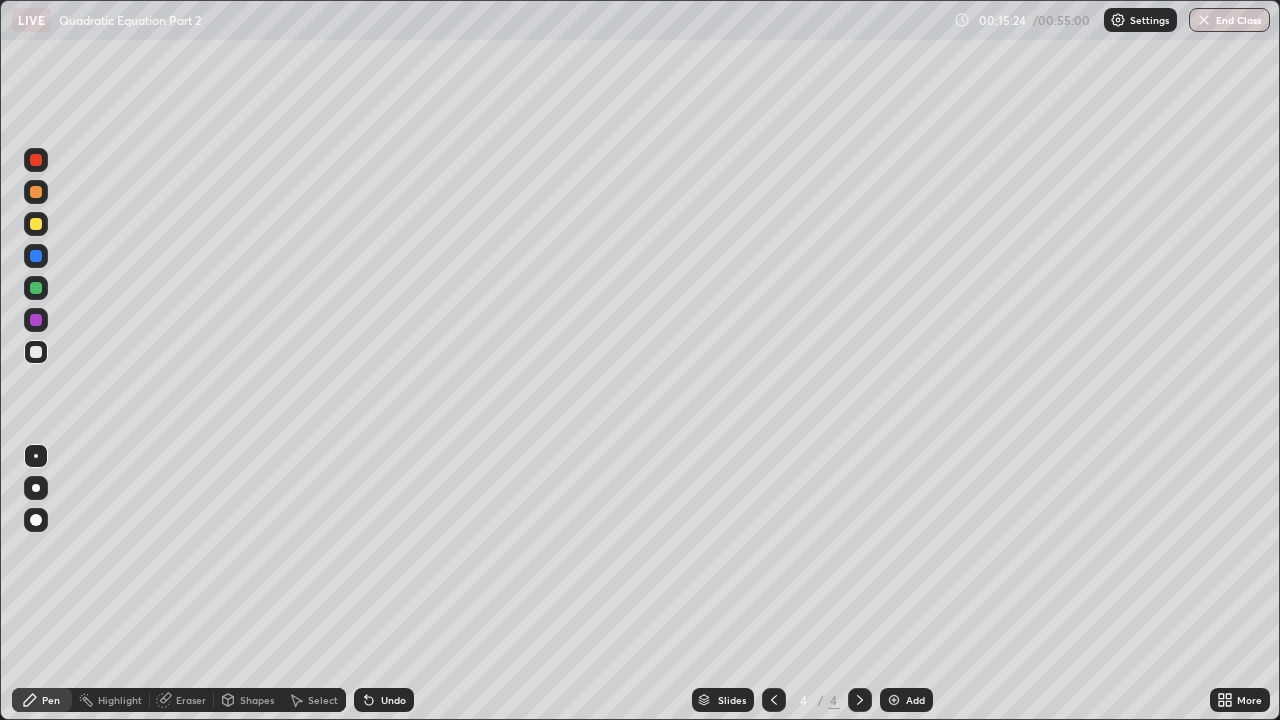 click on "Undo" at bounding box center [380, 700] 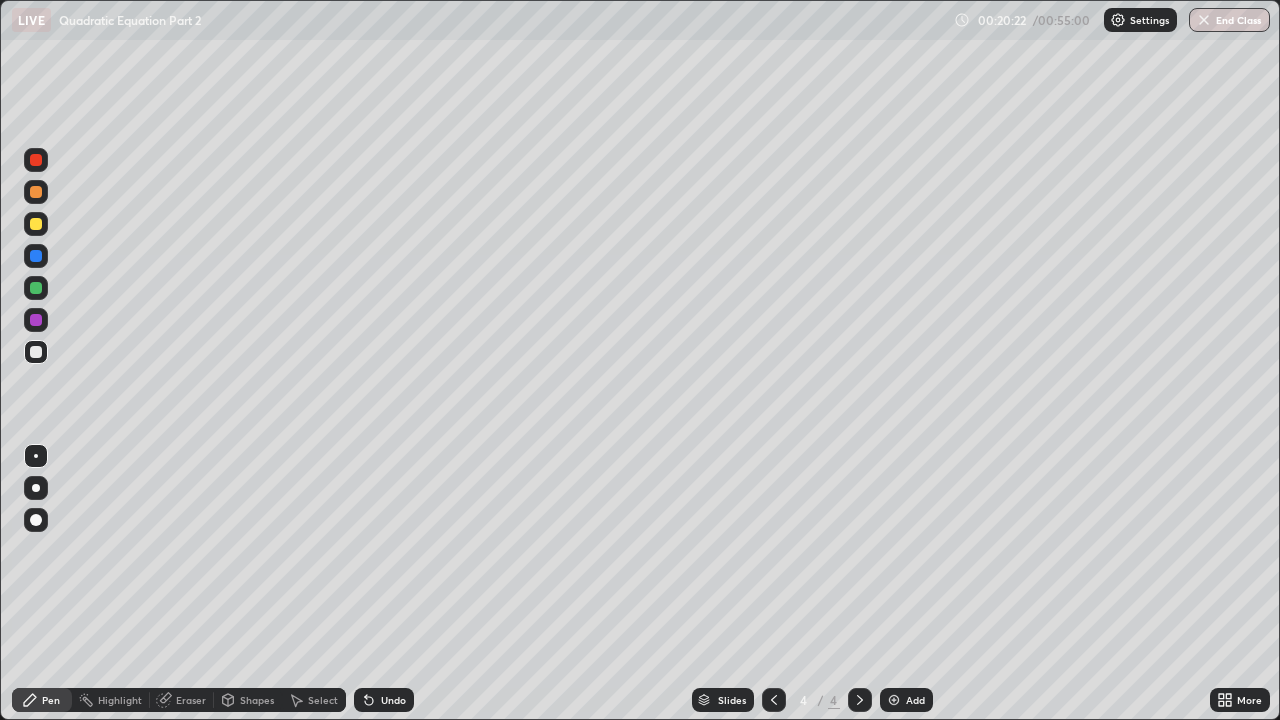 click on "Undo" at bounding box center [384, 700] 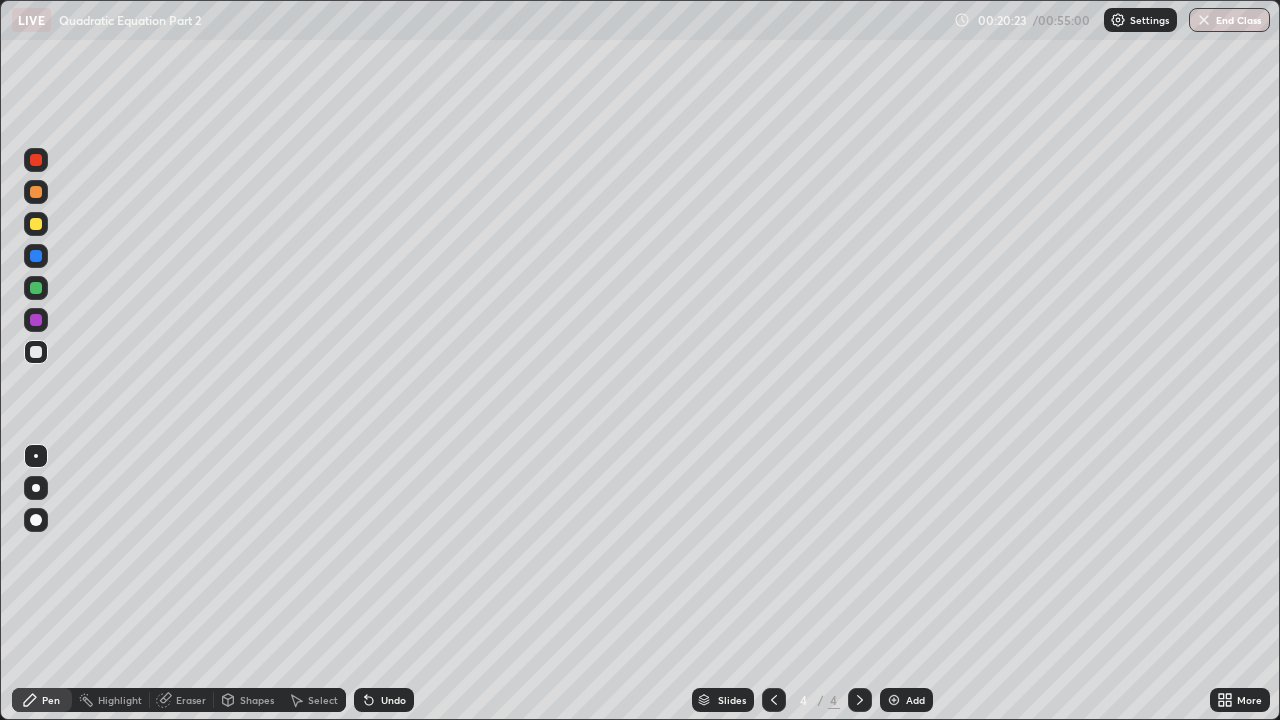 click on "Undo" at bounding box center [393, 700] 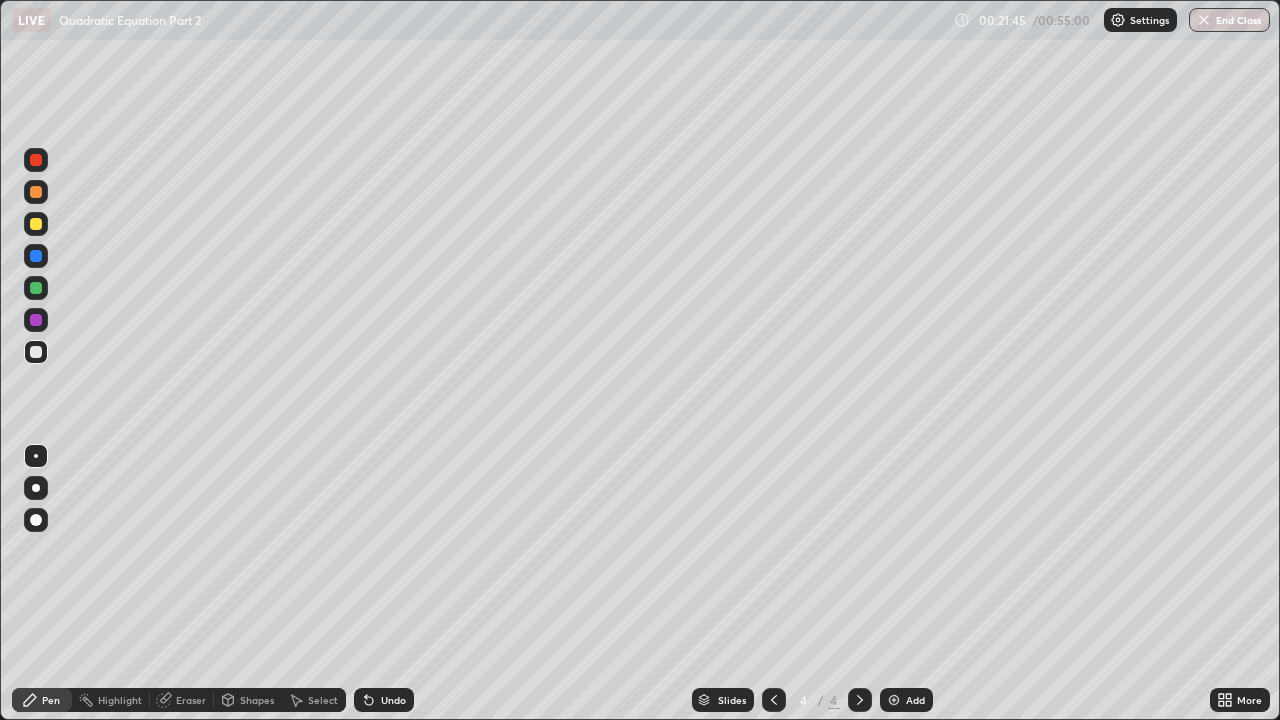 click on "Eraser" at bounding box center (191, 700) 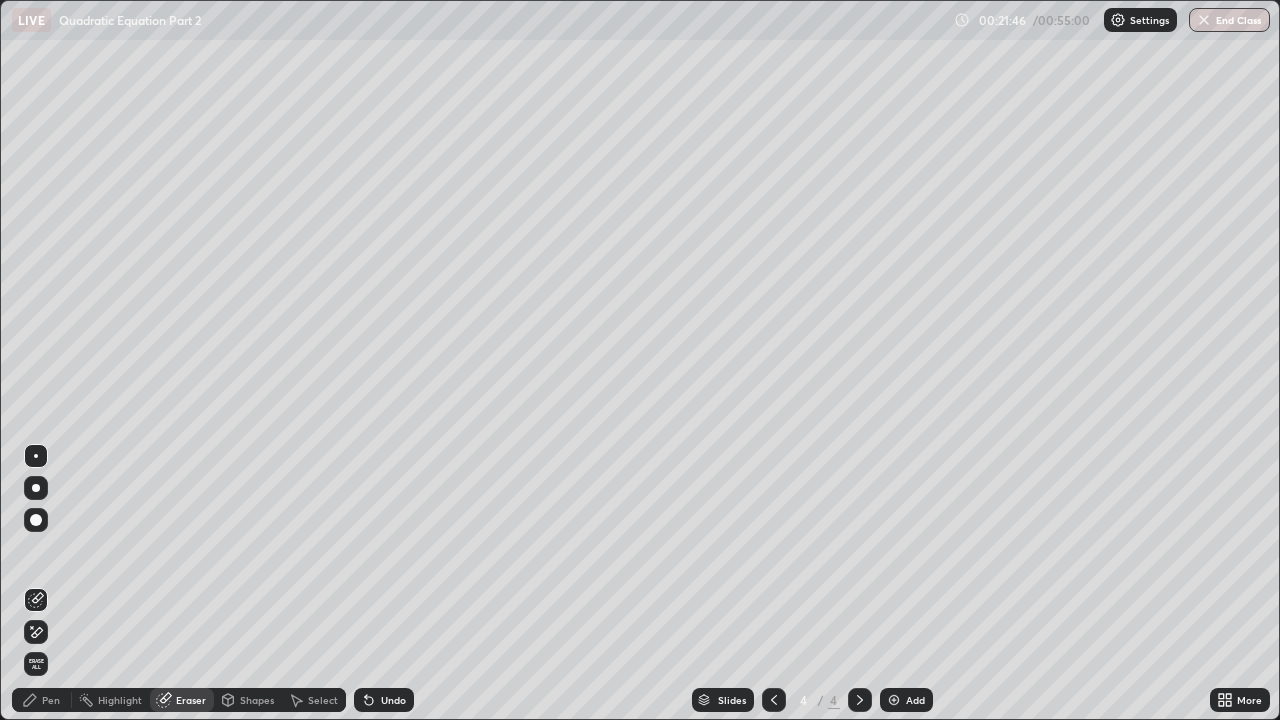 click at bounding box center [36, 520] 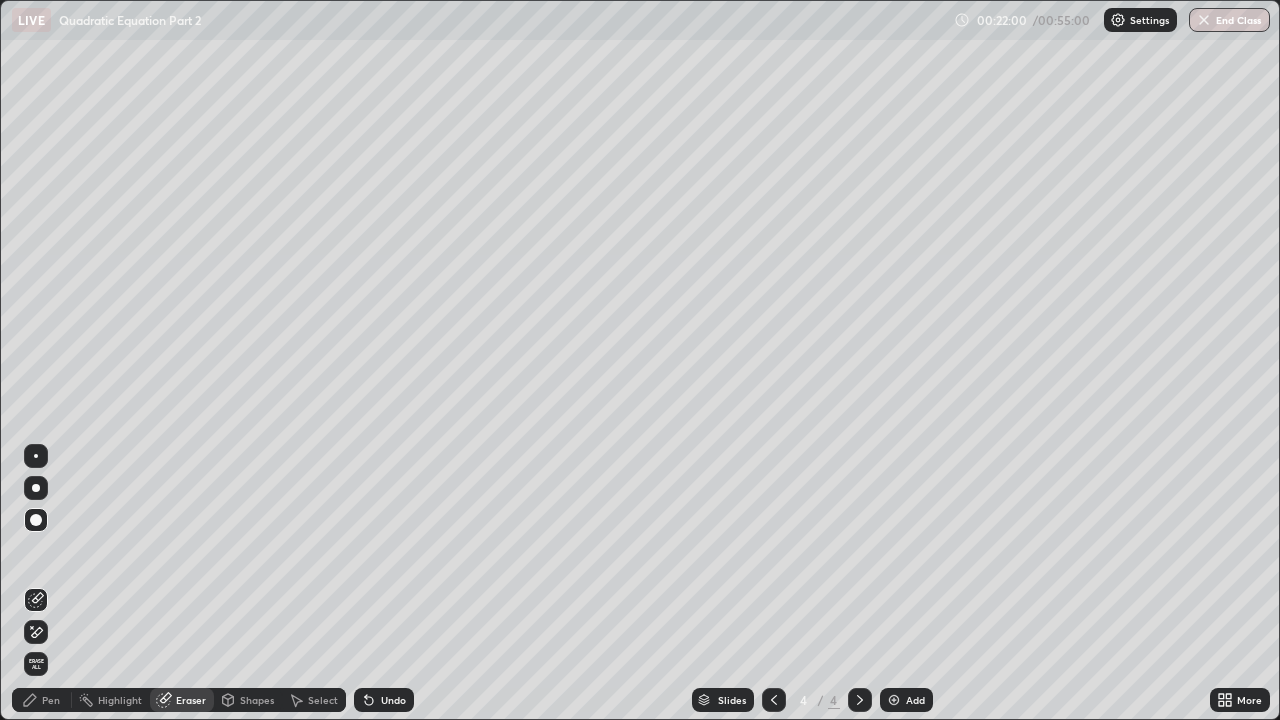 click on "Pen" at bounding box center [42, 700] 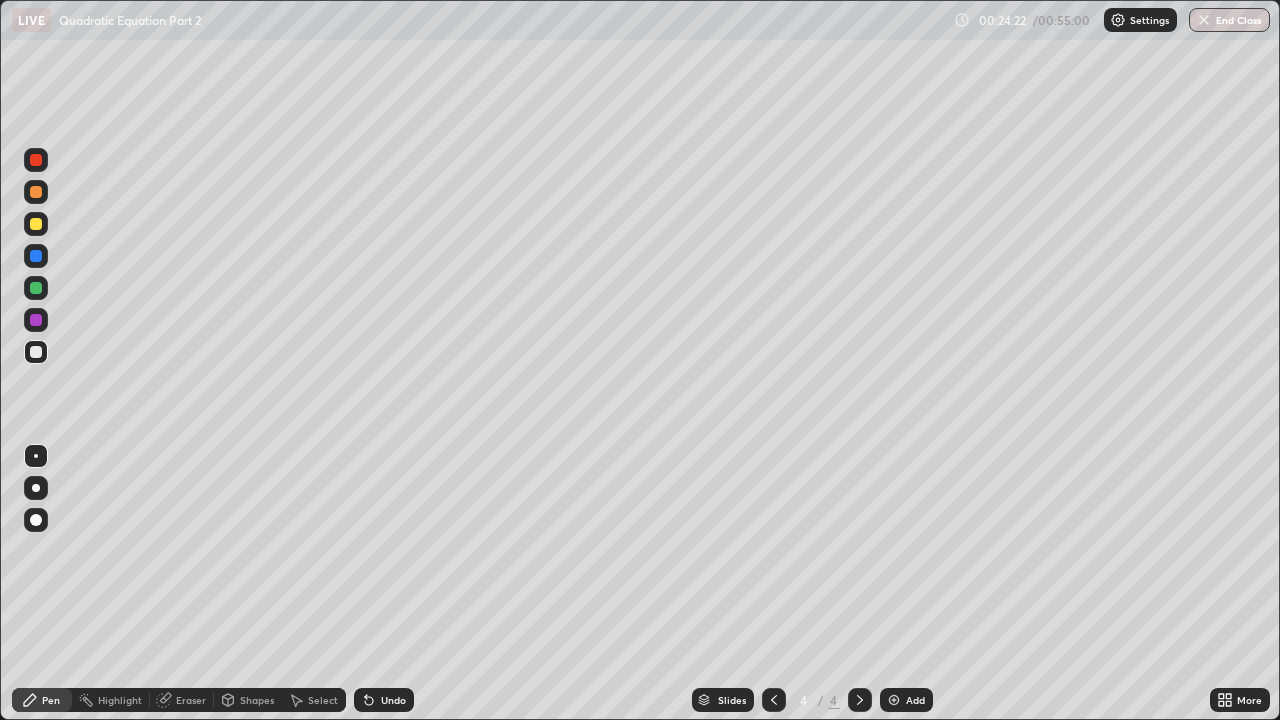 click on "Slides 4 / 4 Add" at bounding box center (812, 700) 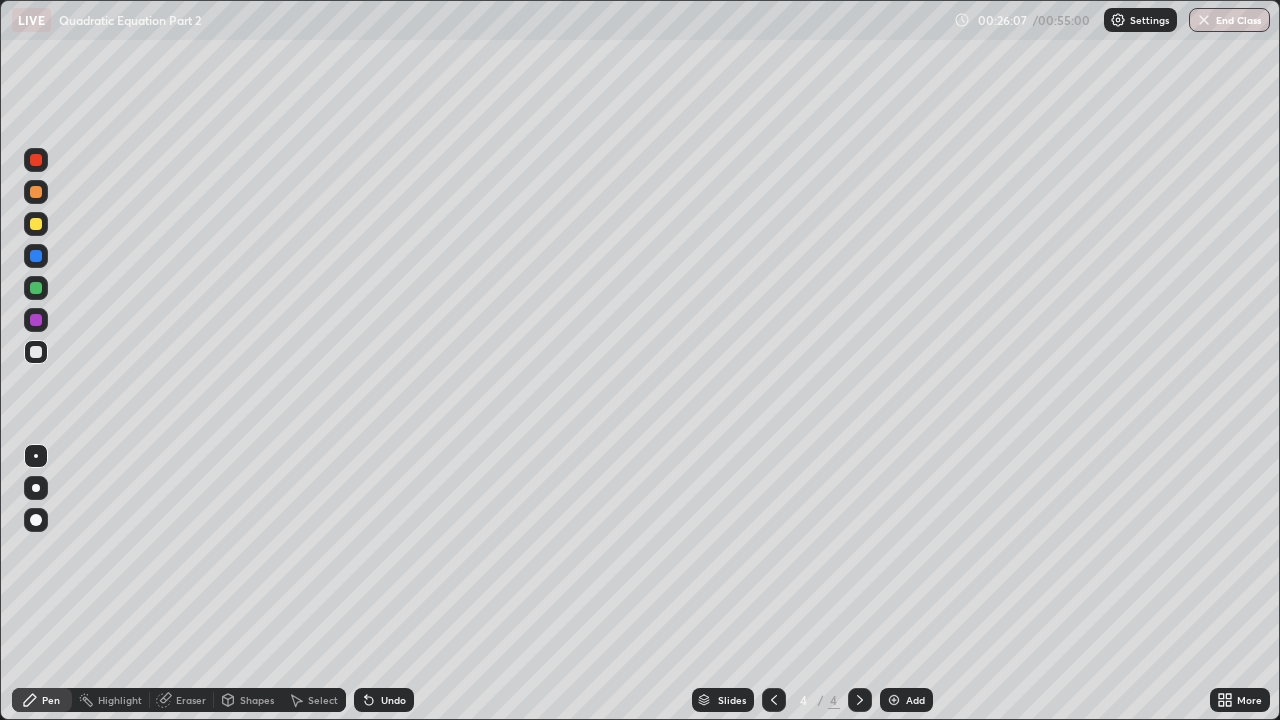 click on "Eraser" at bounding box center (191, 700) 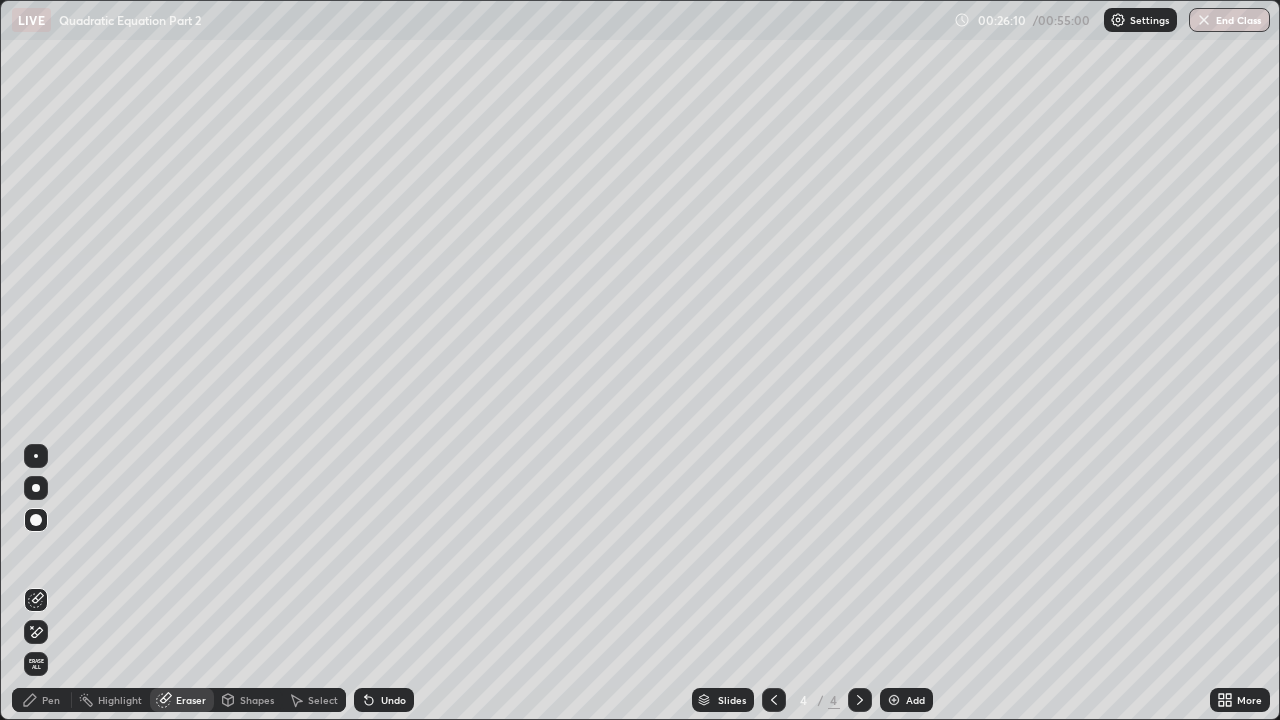 click on "Pen" at bounding box center (42, 700) 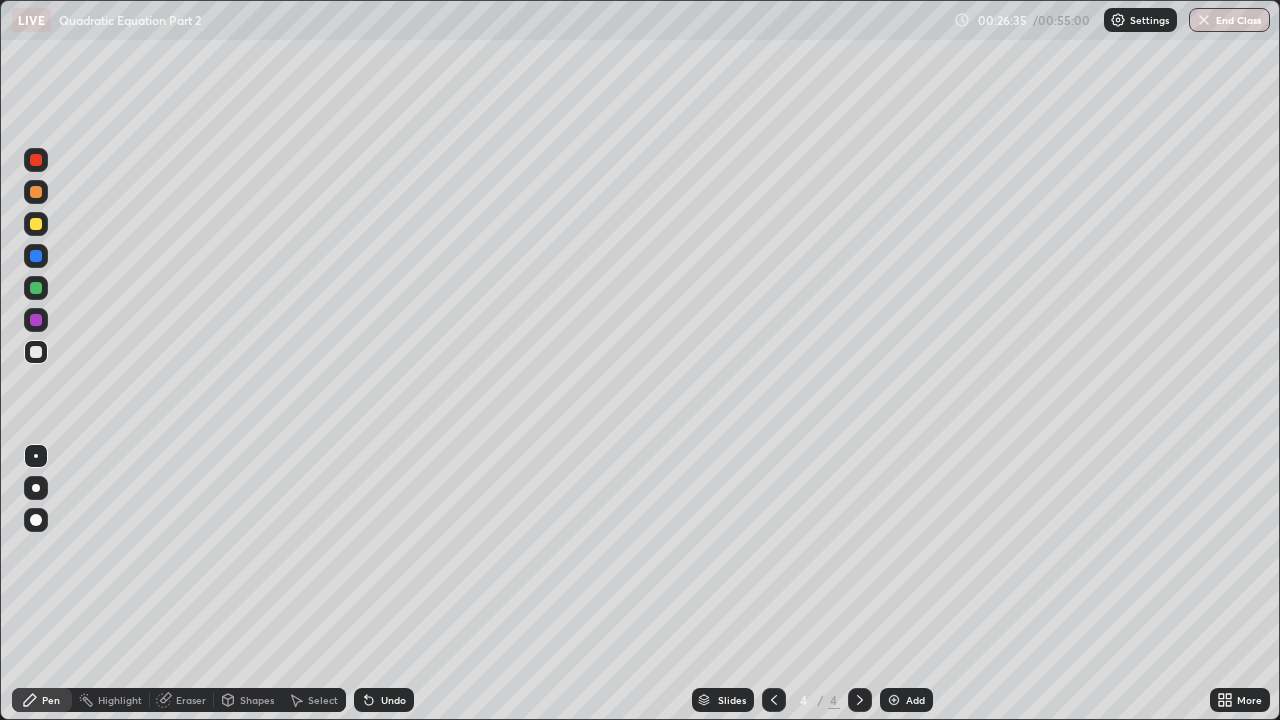 click on "Eraser" at bounding box center (191, 700) 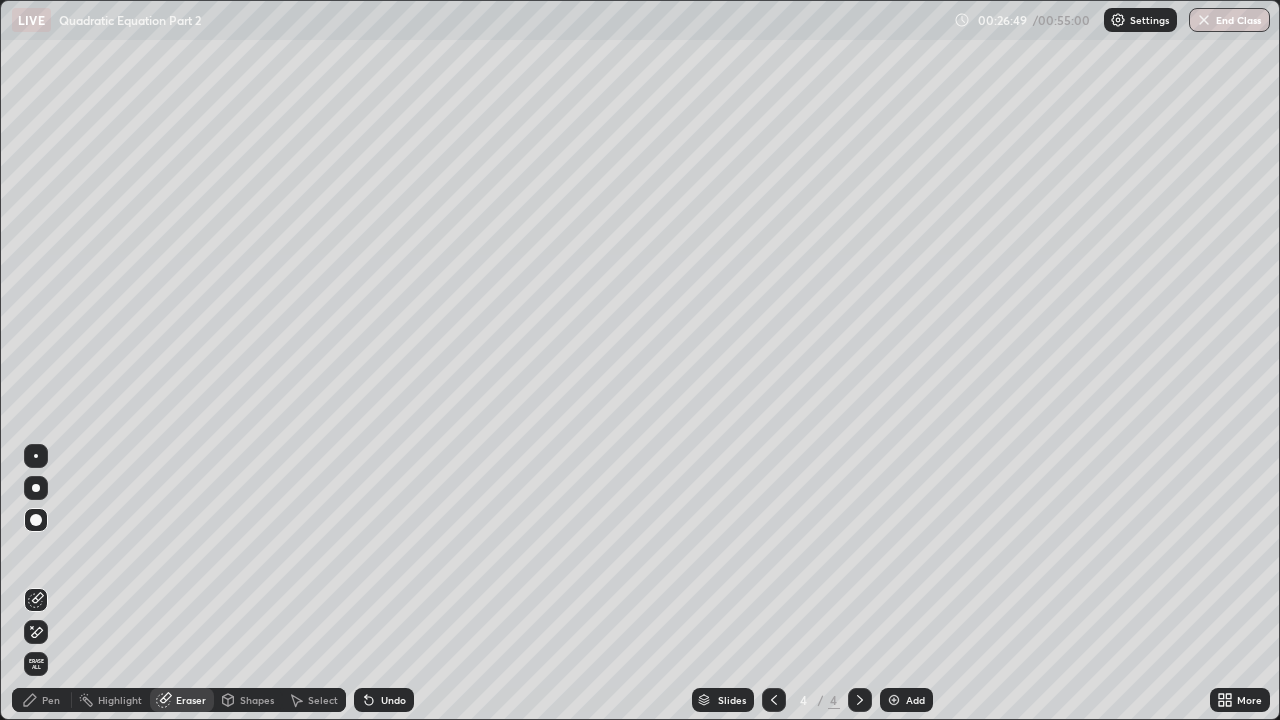 click on "Pen" at bounding box center [51, 700] 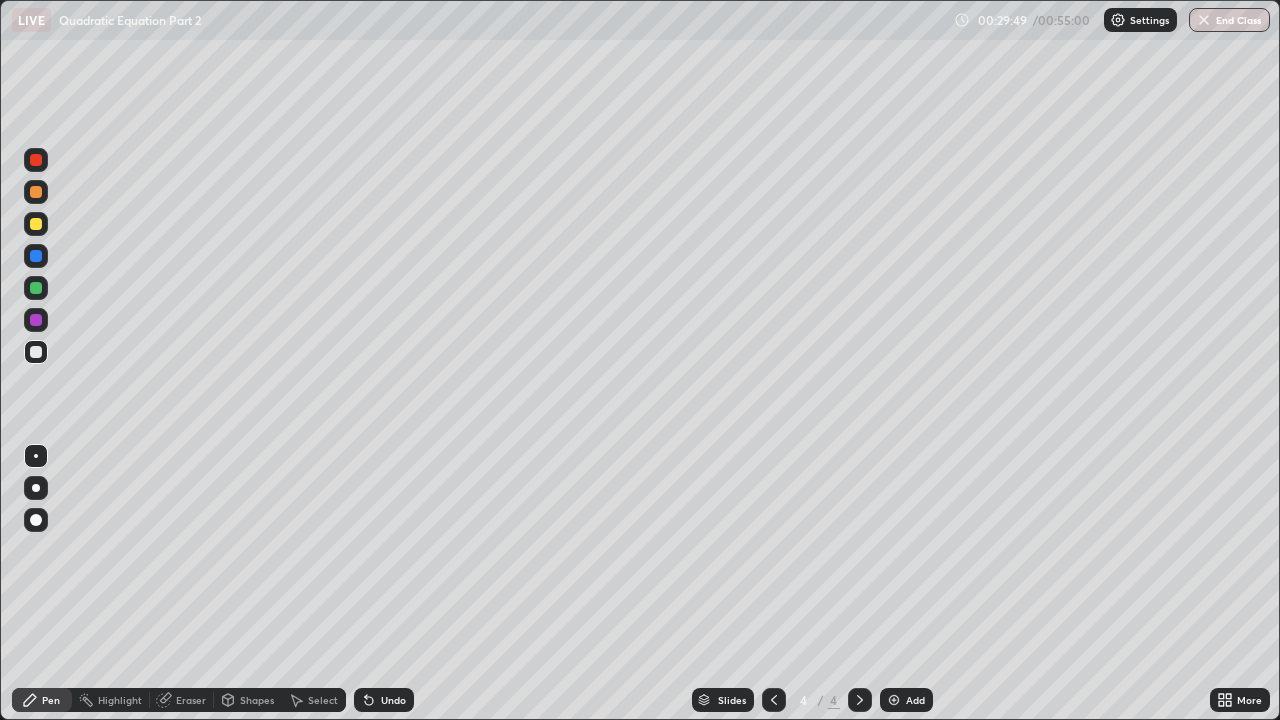 click at bounding box center [894, 700] 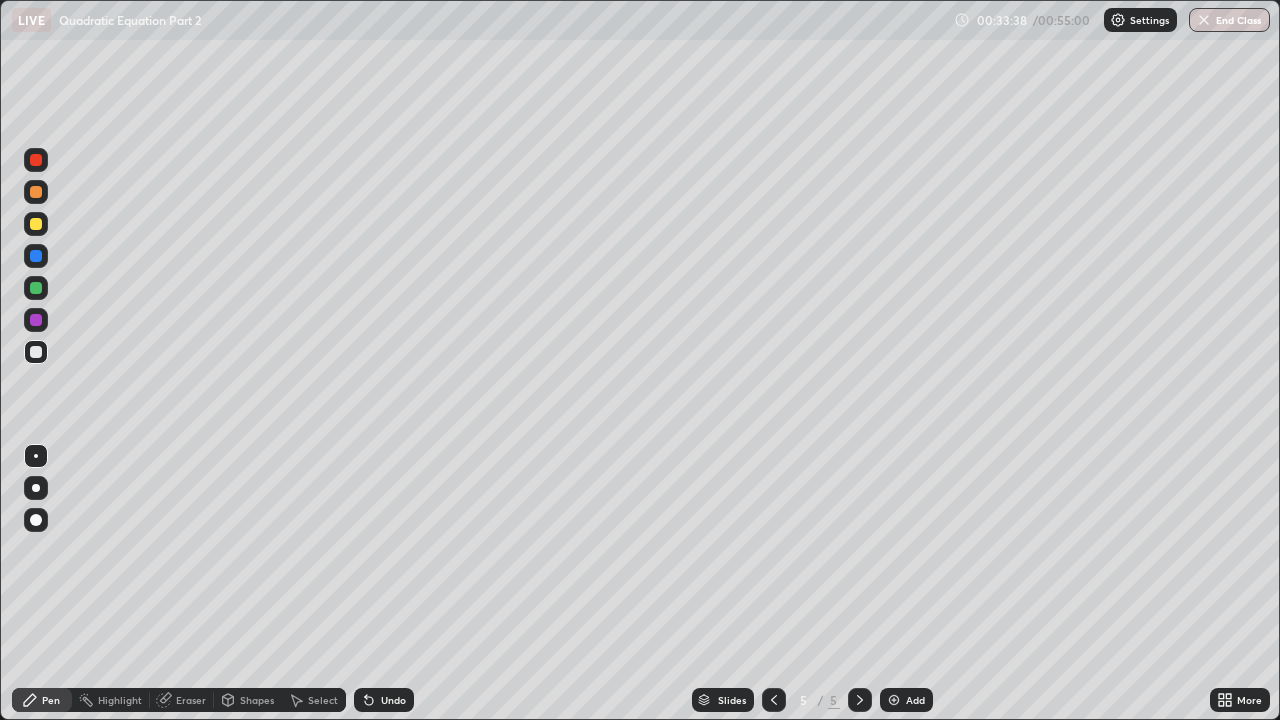 click on "Undo" at bounding box center [384, 700] 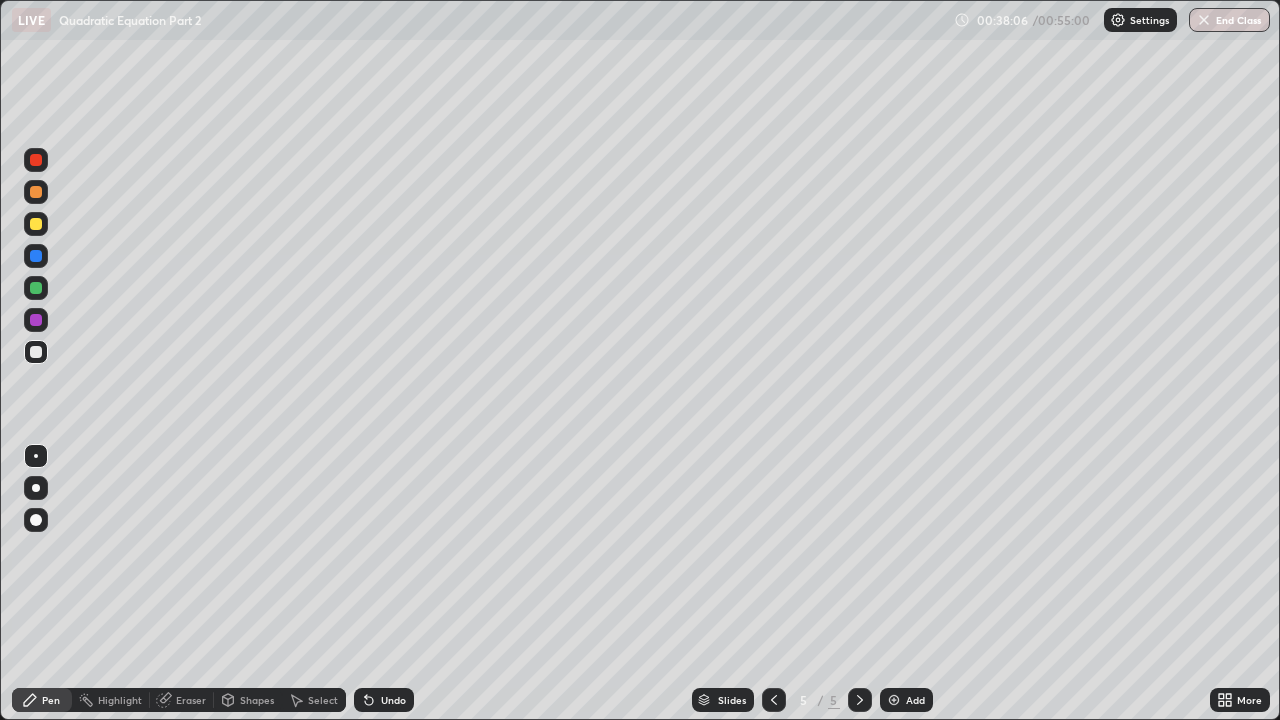 click at bounding box center (894, 700) 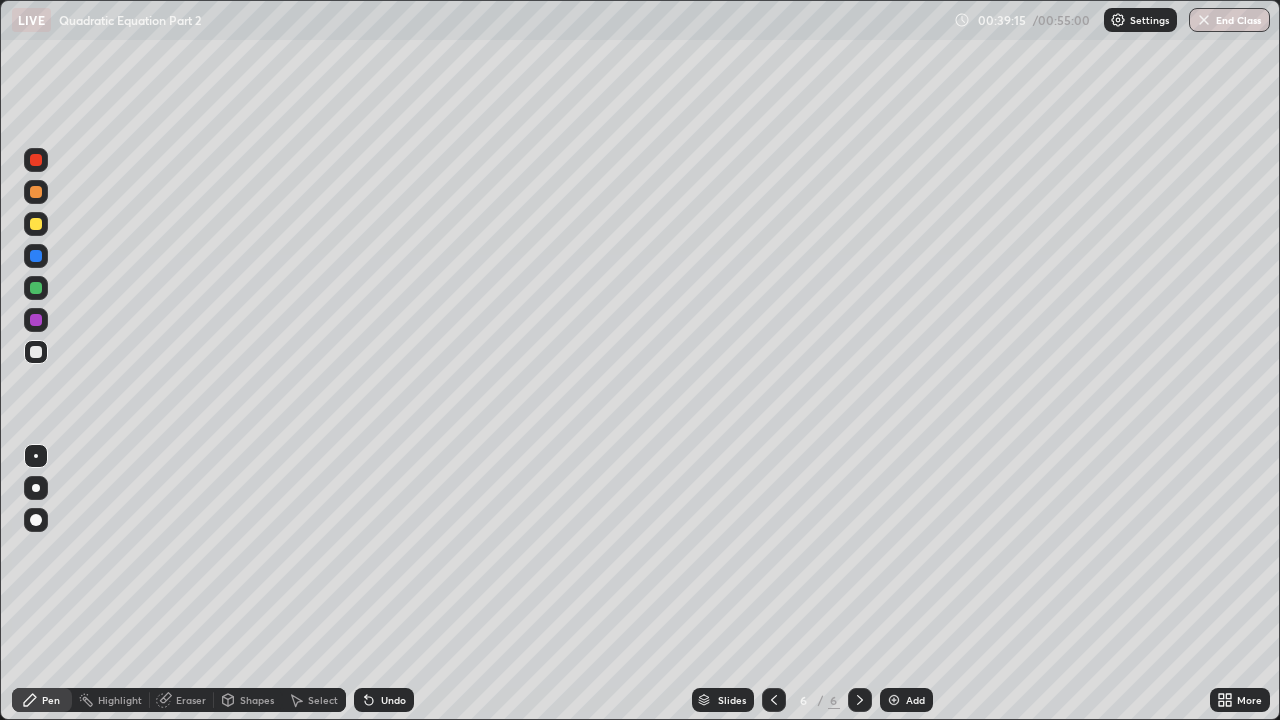 click on "Eraser" at bounding box center [182, 700] 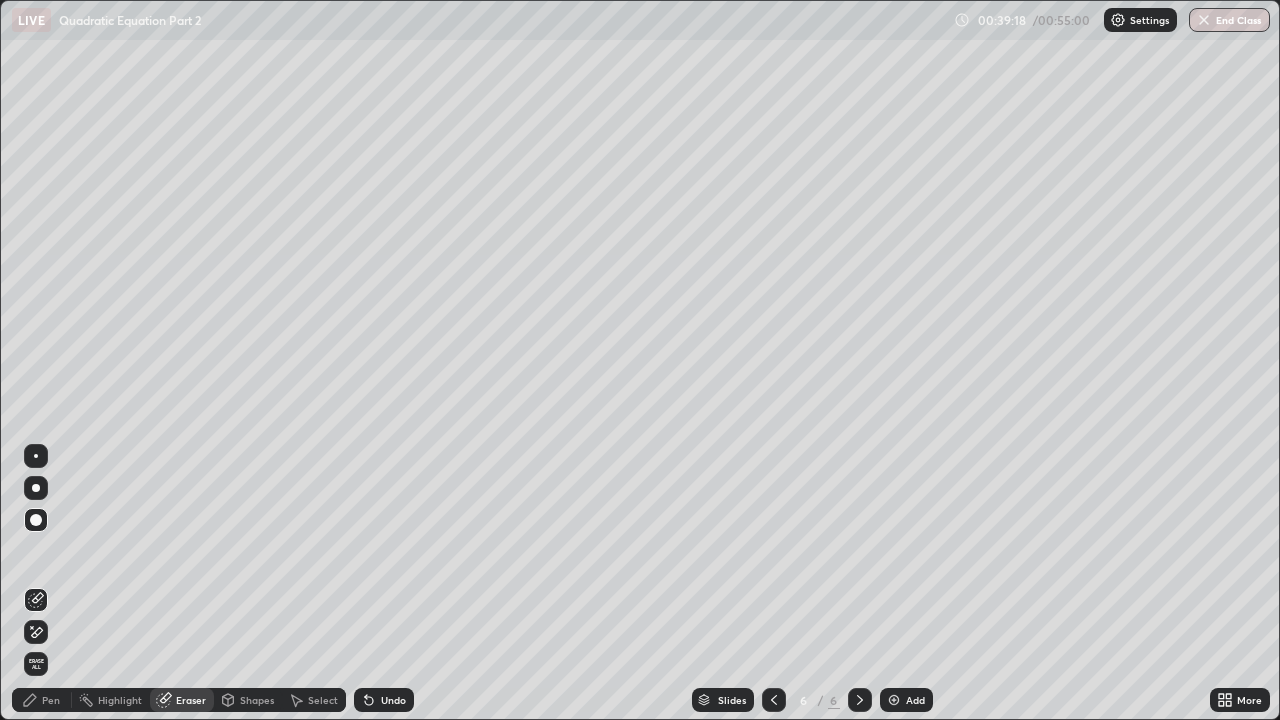 click on "Pen" at bounding box center (42, 700) 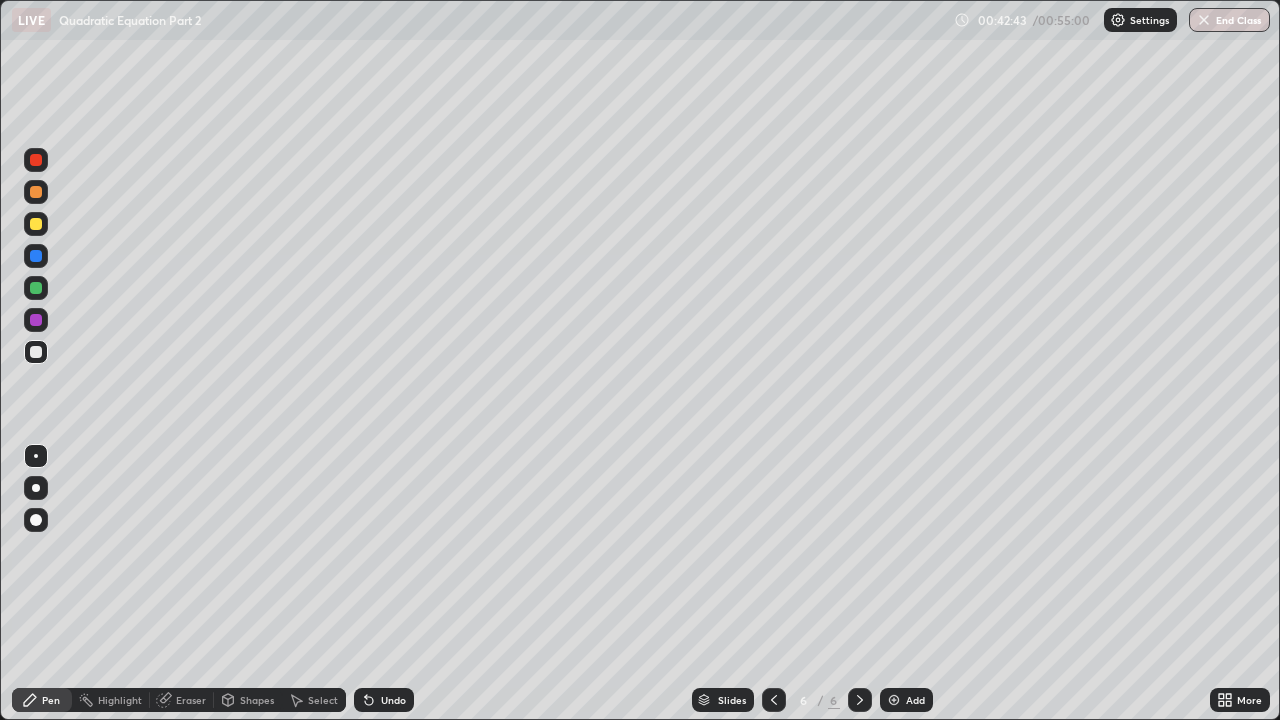 click on "Eraser" at bounding box center [191, 700] 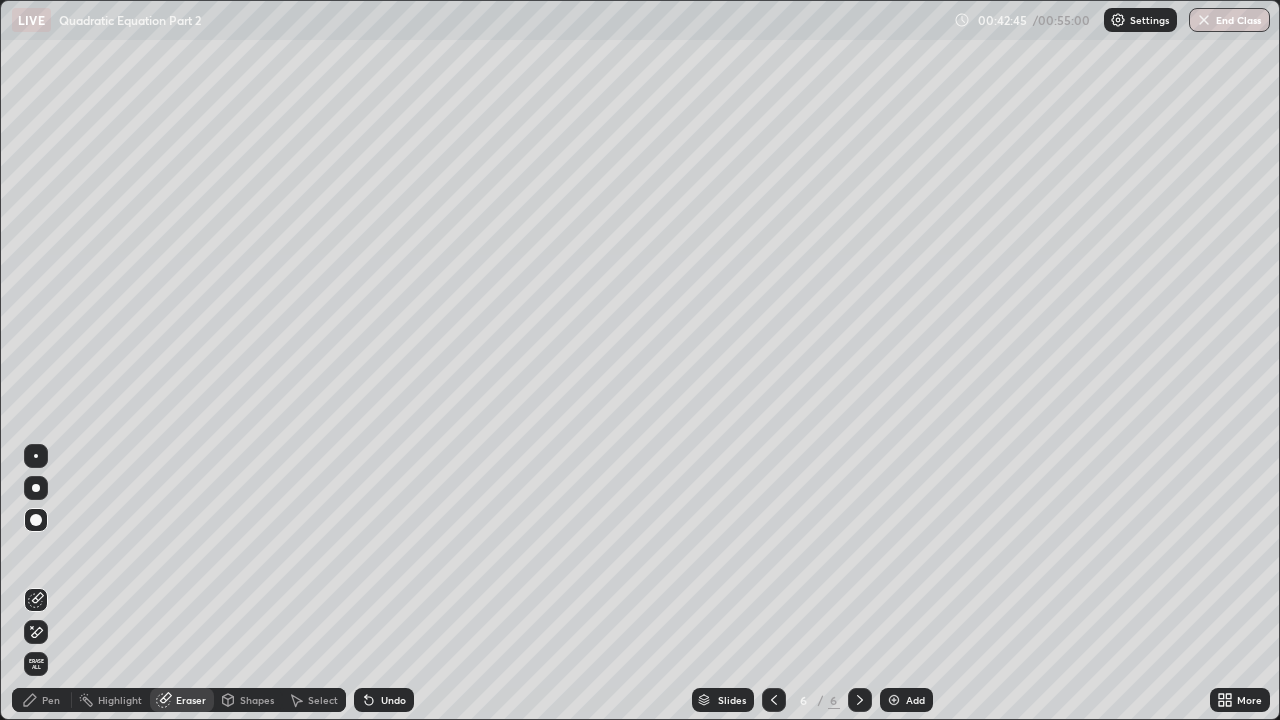 click on "Pen" at bounding box center [51, 700] 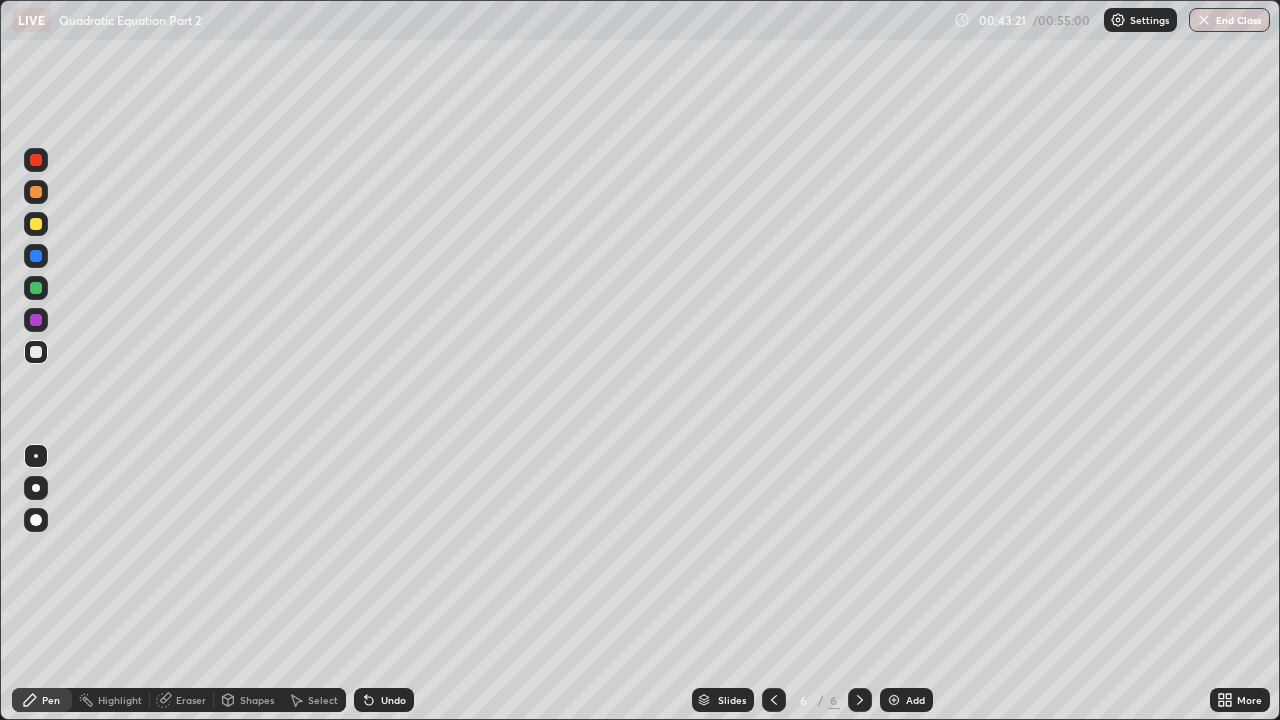 click on "Undo" at bounding box center [393, 700] 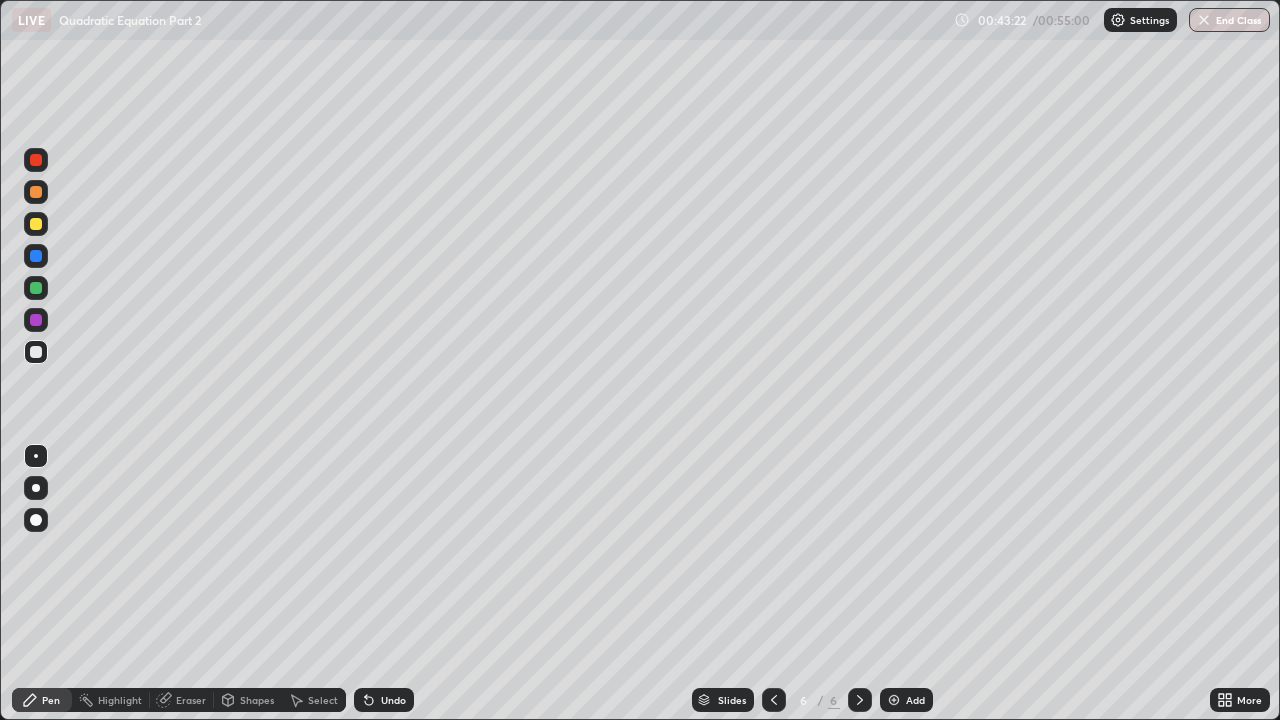 click on "Undo" at bounding box center [393, 700] 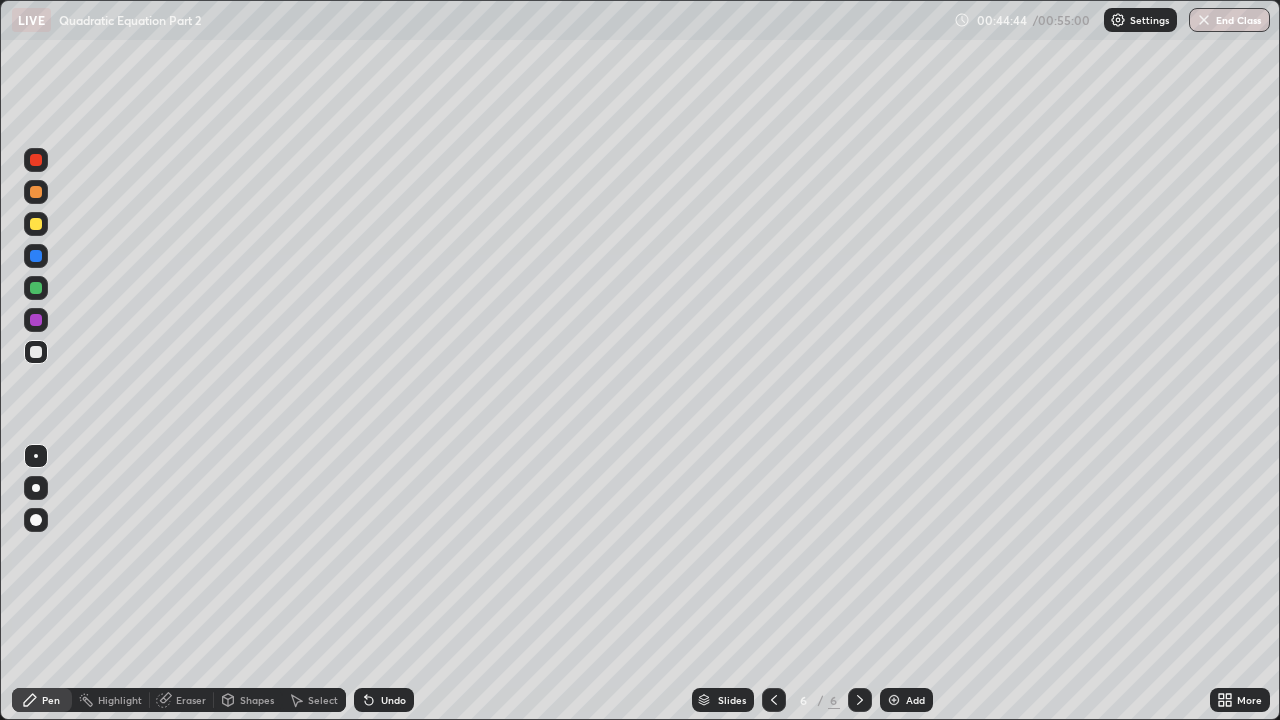 click on "Undo" at bounding box center (384, 700) 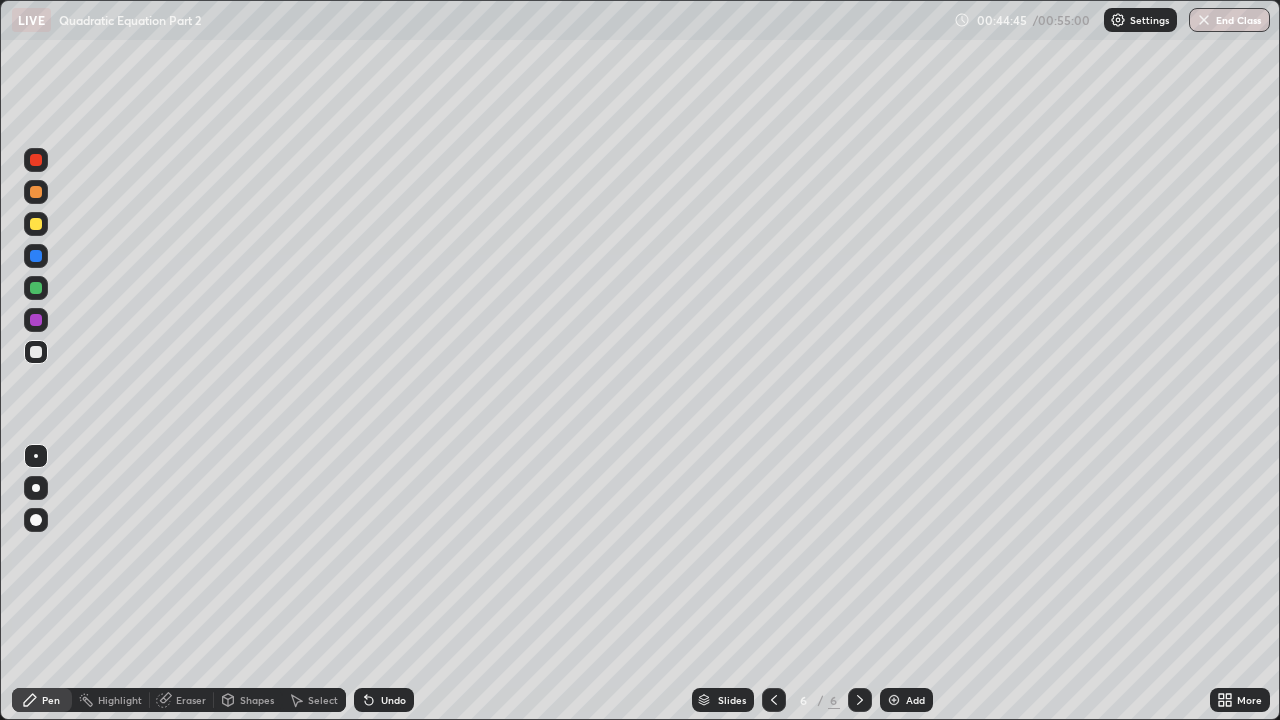 click on "Undo" at bounding box center [384, 700] 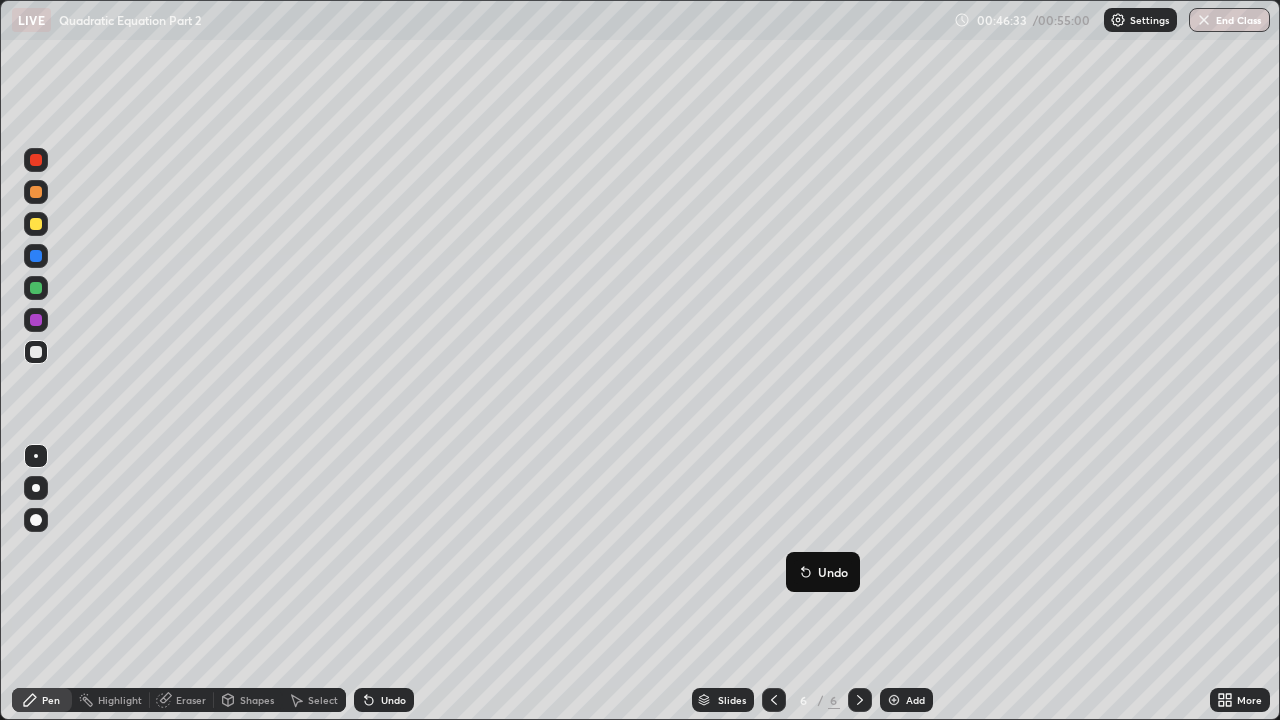 click 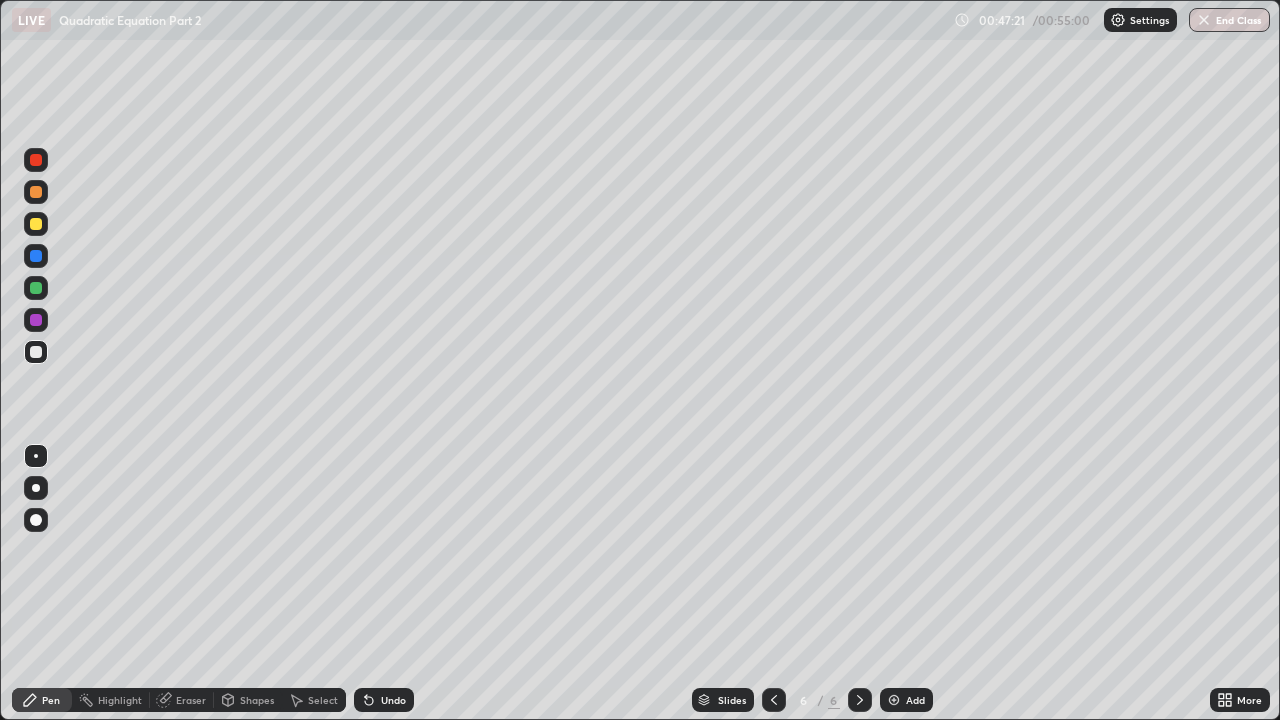 click 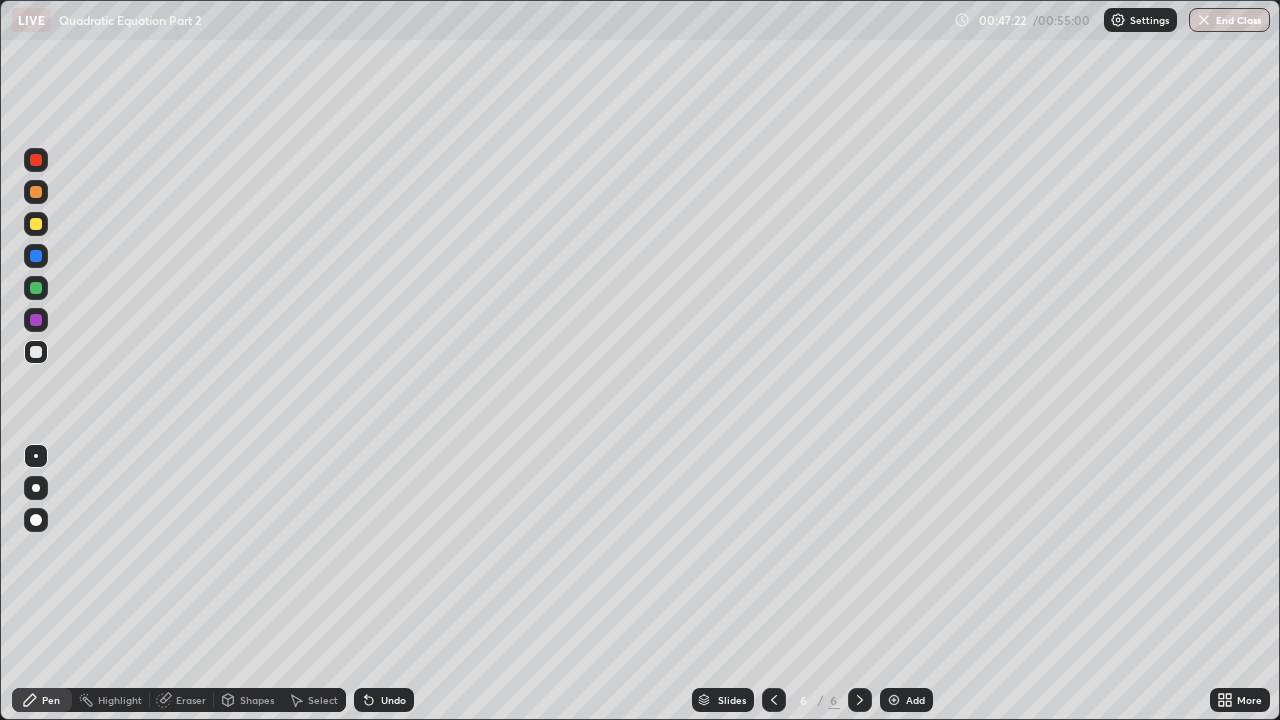 click 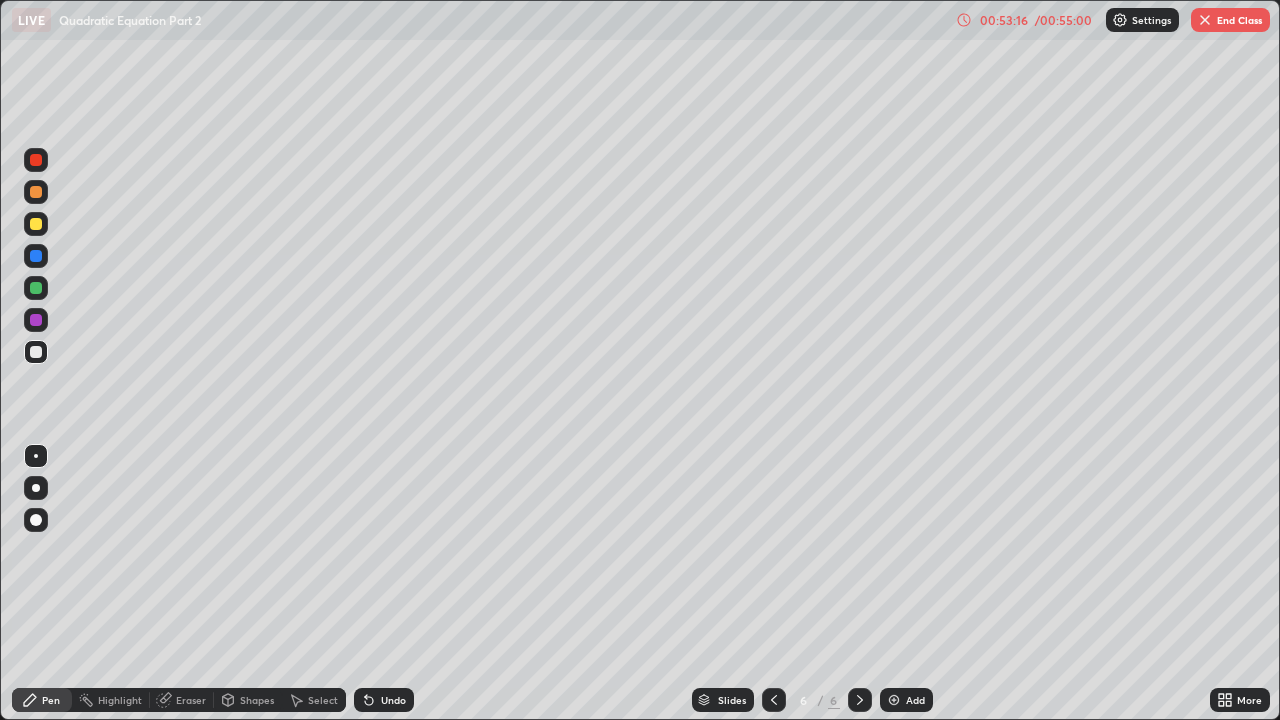 click on "Eraser" at bounding box center [191, 700] 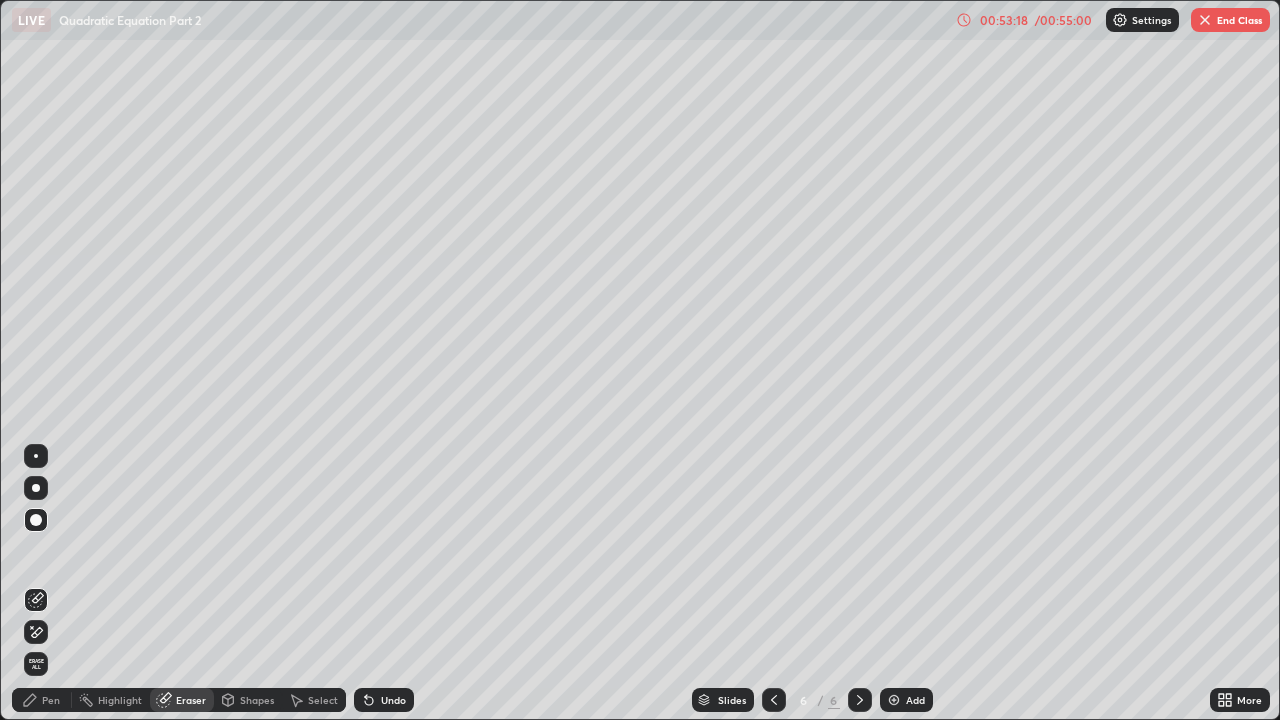 click on "Pen" at bounding box center (51, 700) 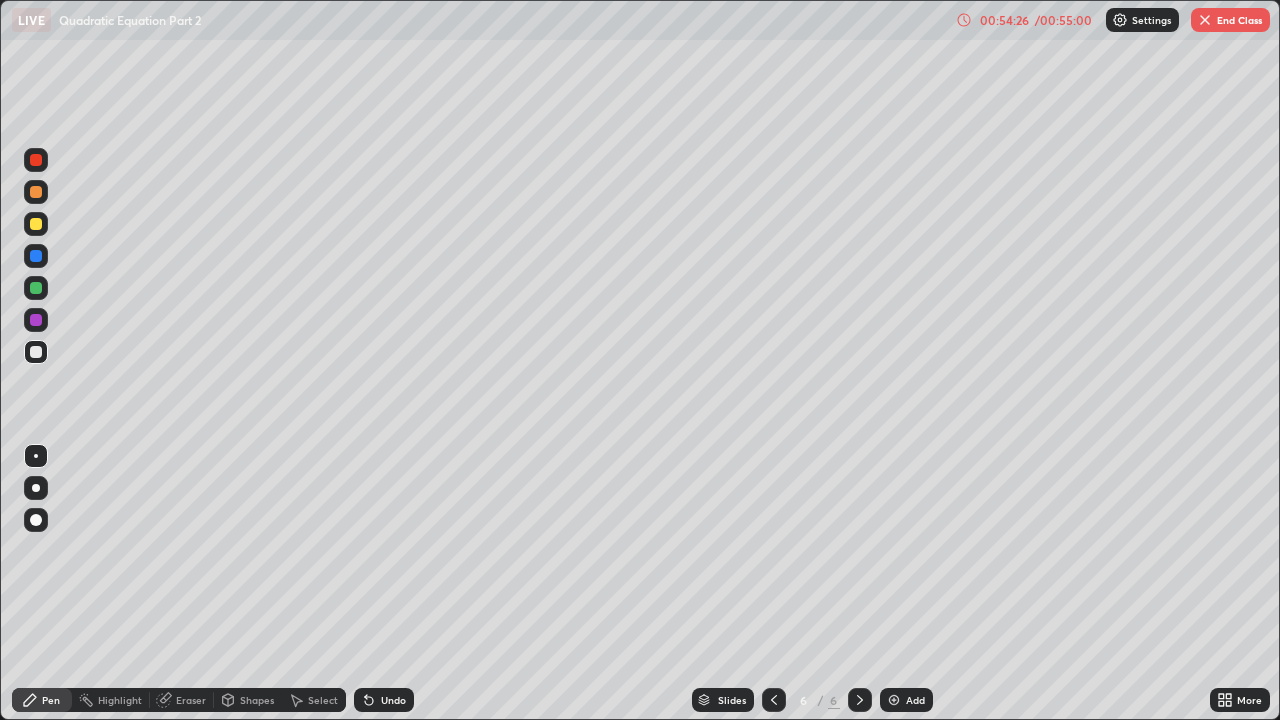 click at bounding box center [894, 700] 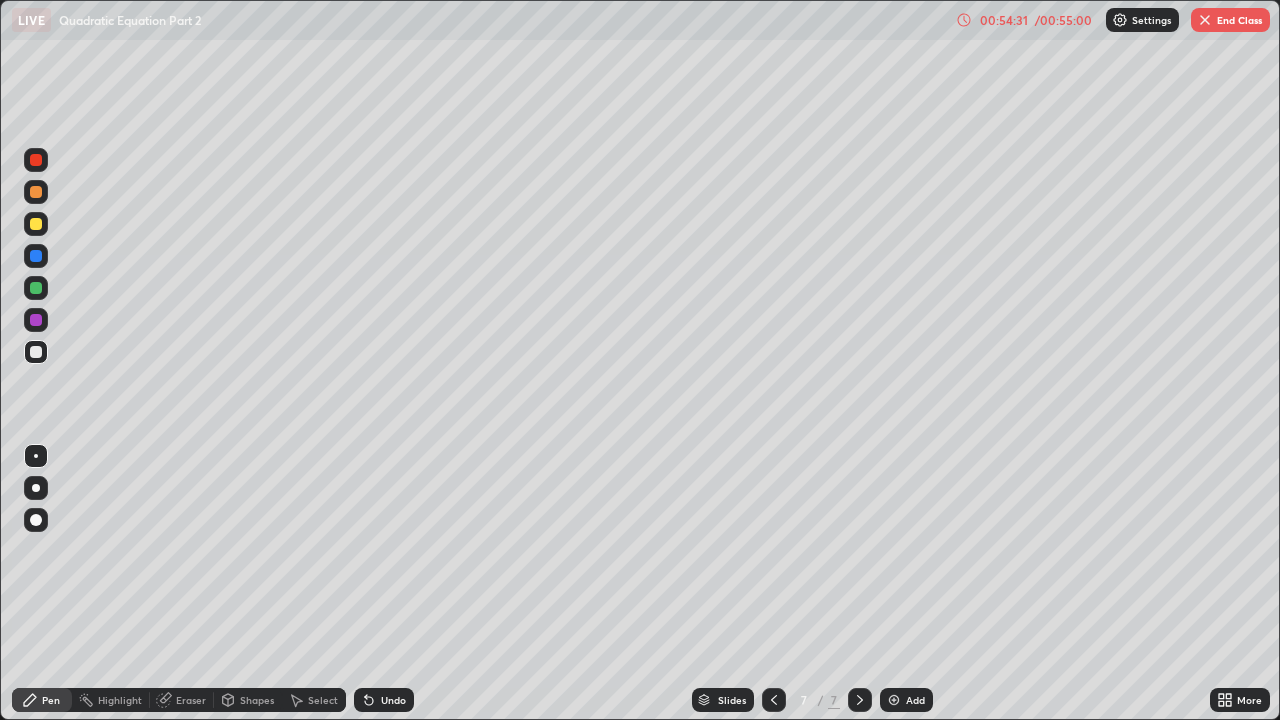 click 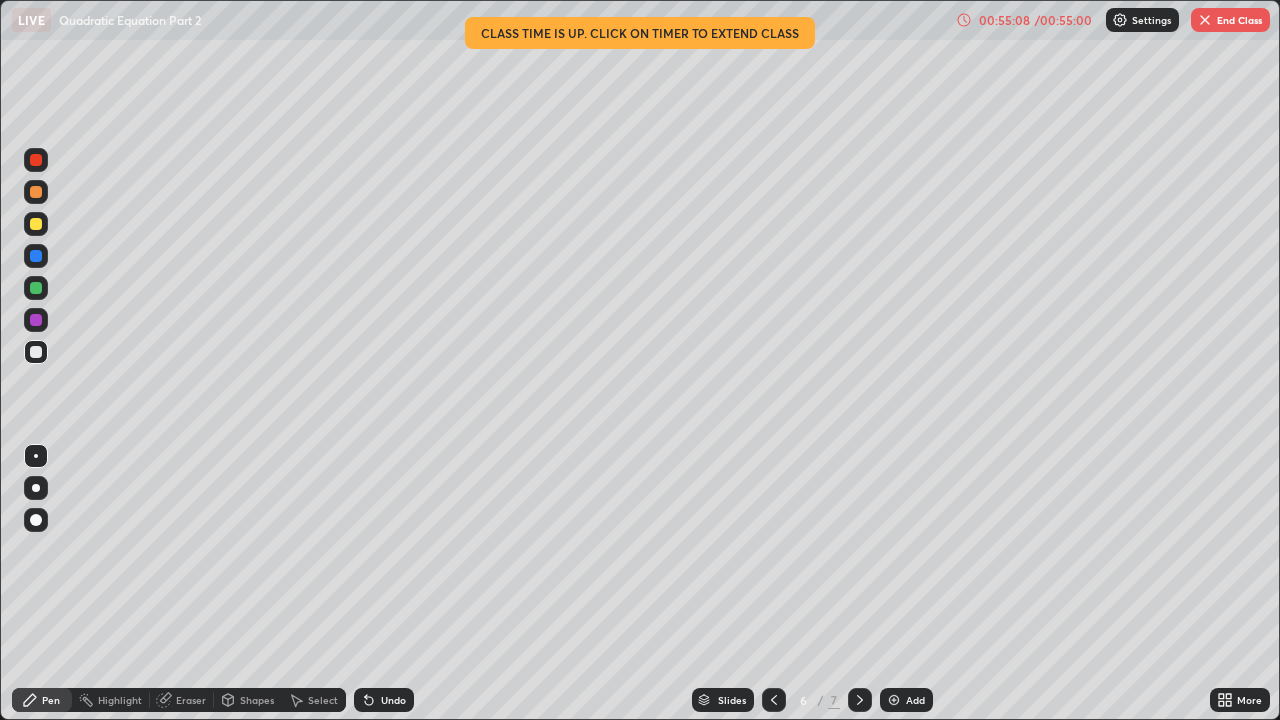 click at bounding box center (894, 700) 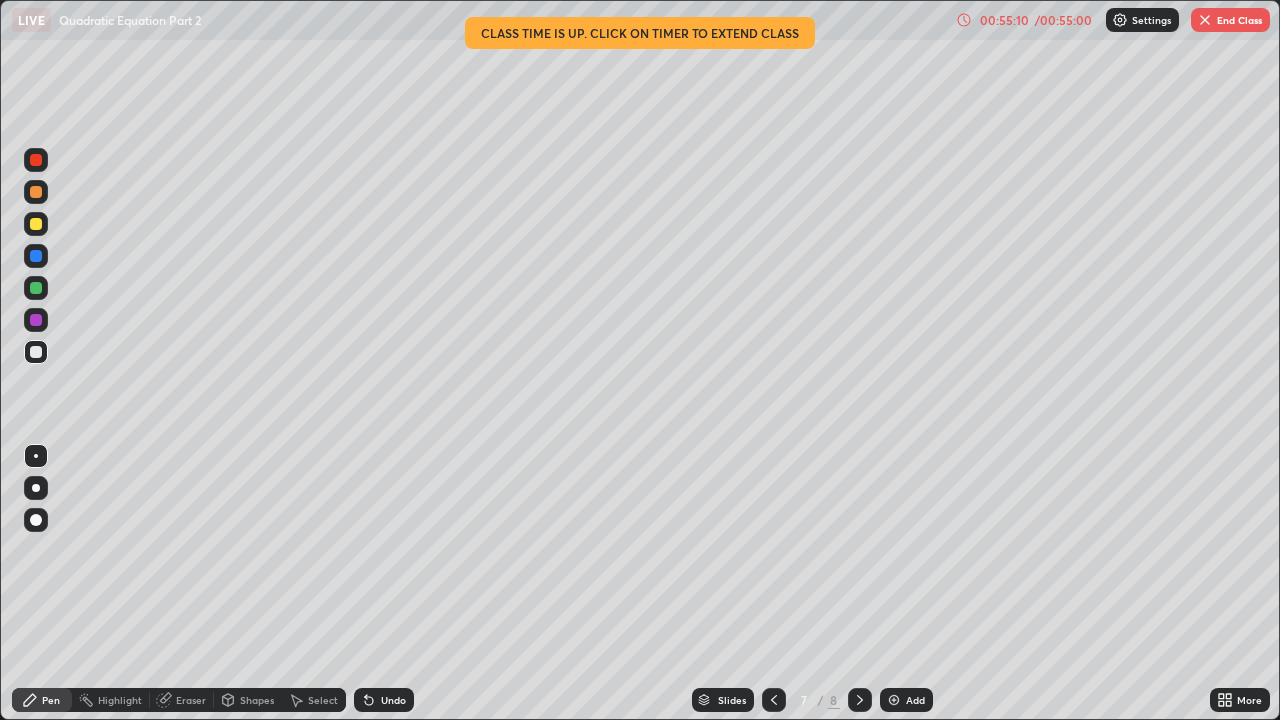 click 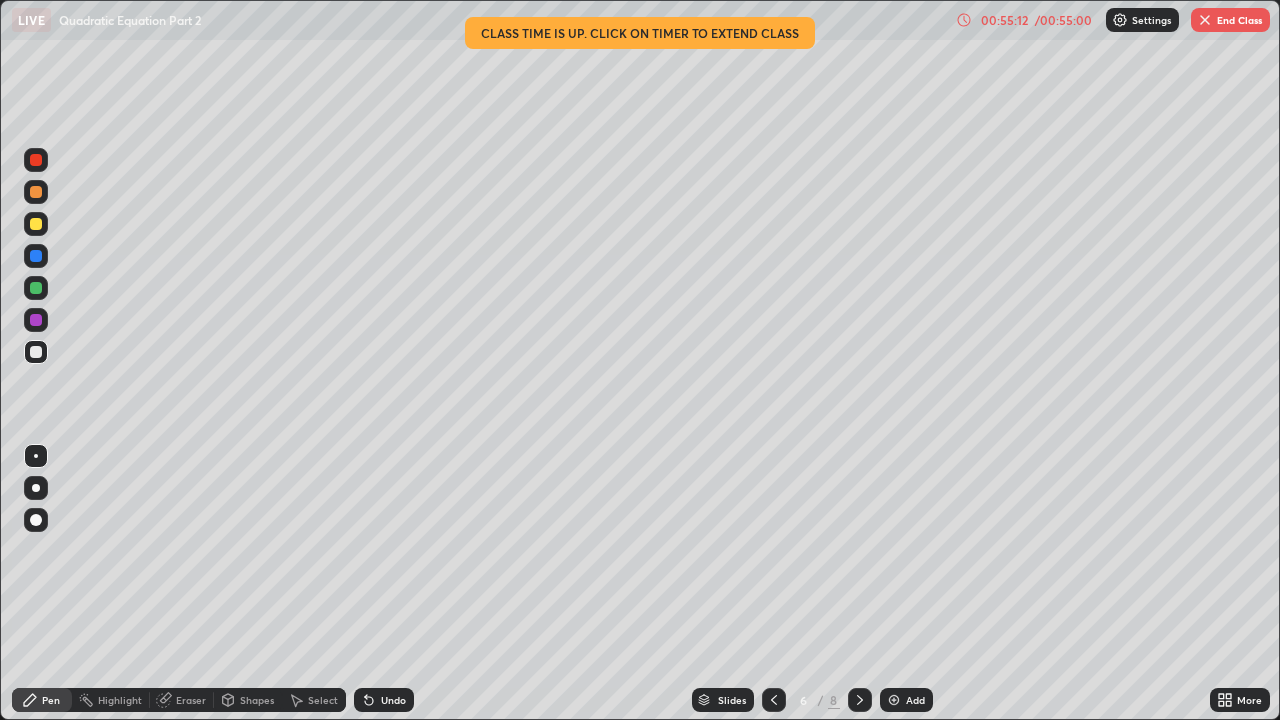 click 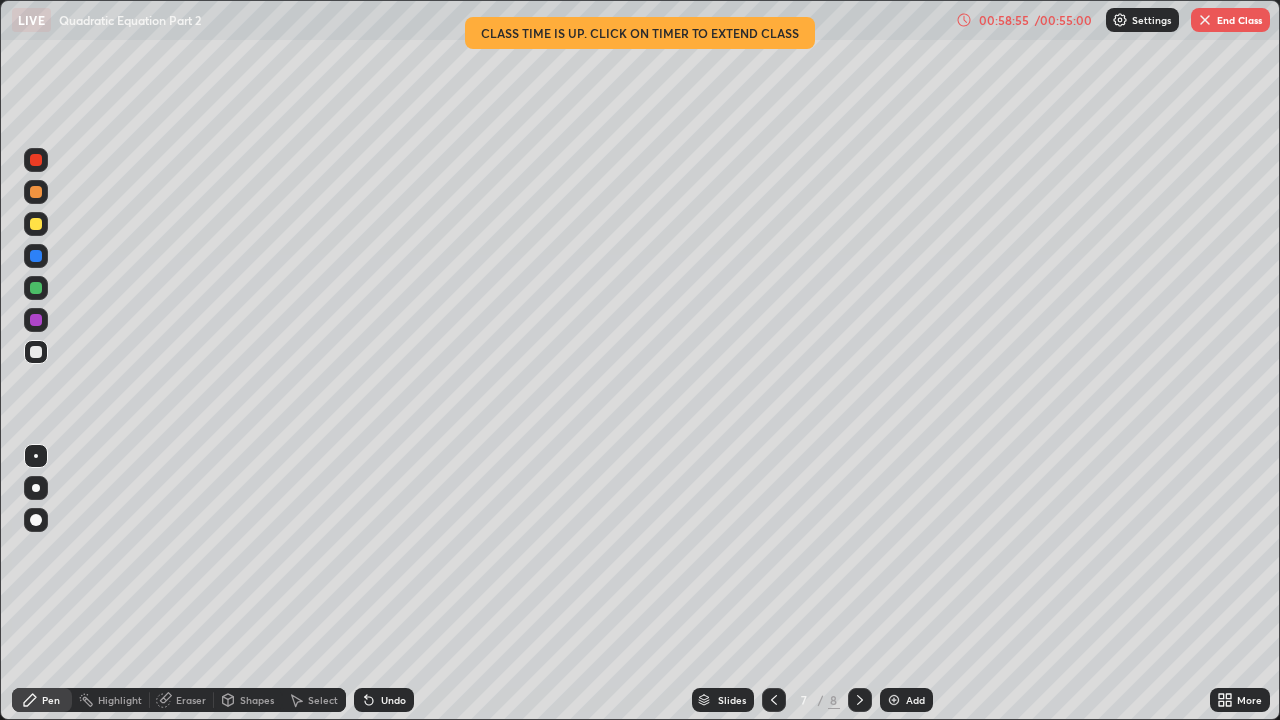 click on "Undo" at bounding box center [393, 700] 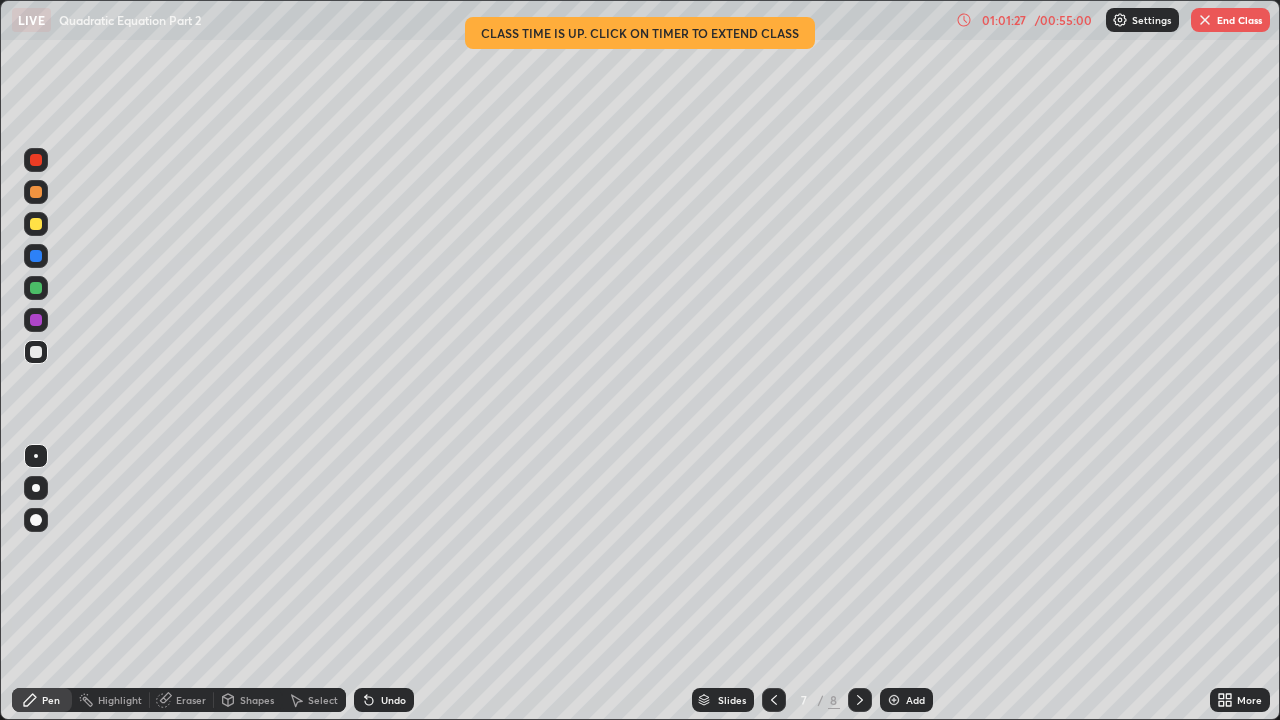 click on "Eraser" at bounding box center (182, 700) 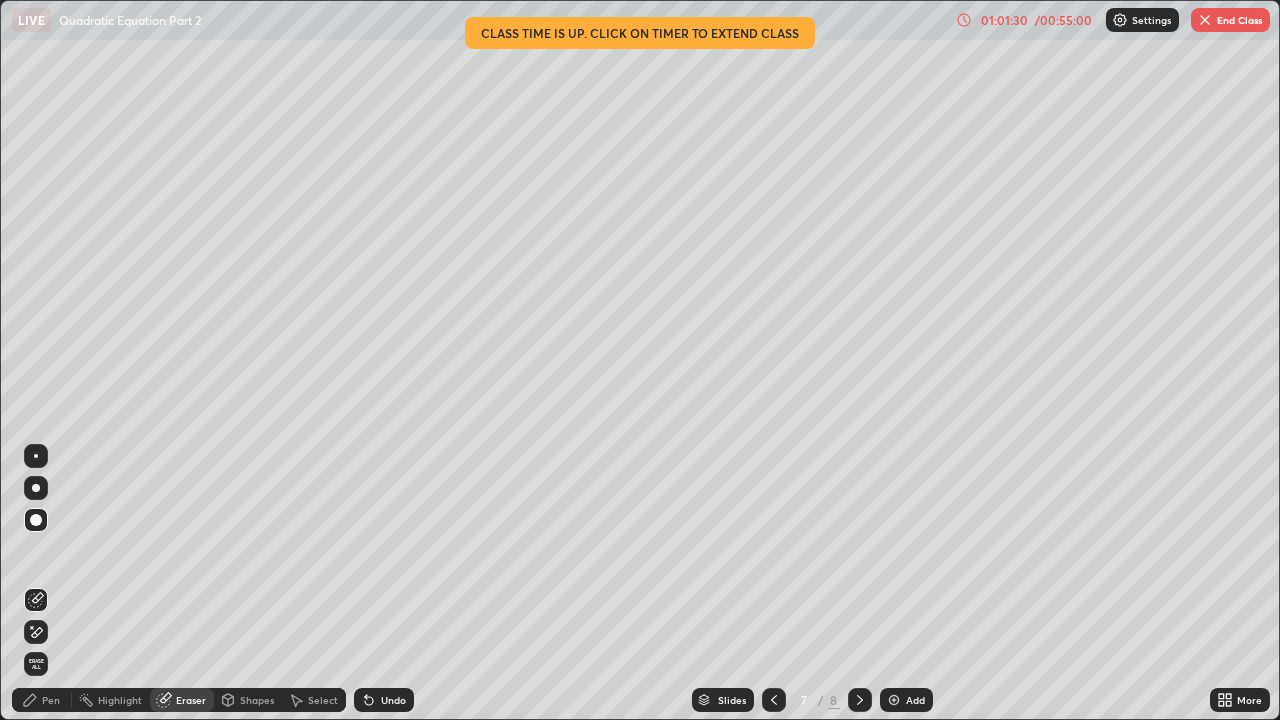 click on "Pen" at bounding box center (51, 700) 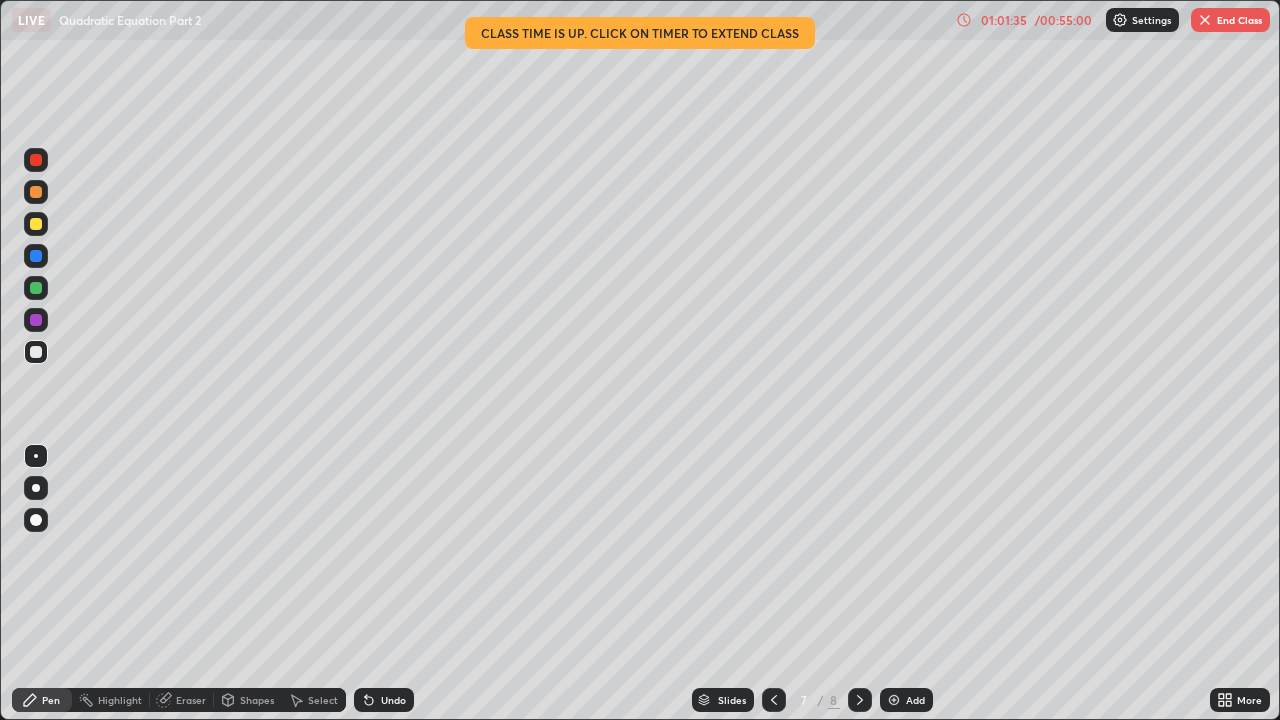 click on "Eraser" at bounding box center (191, 700) 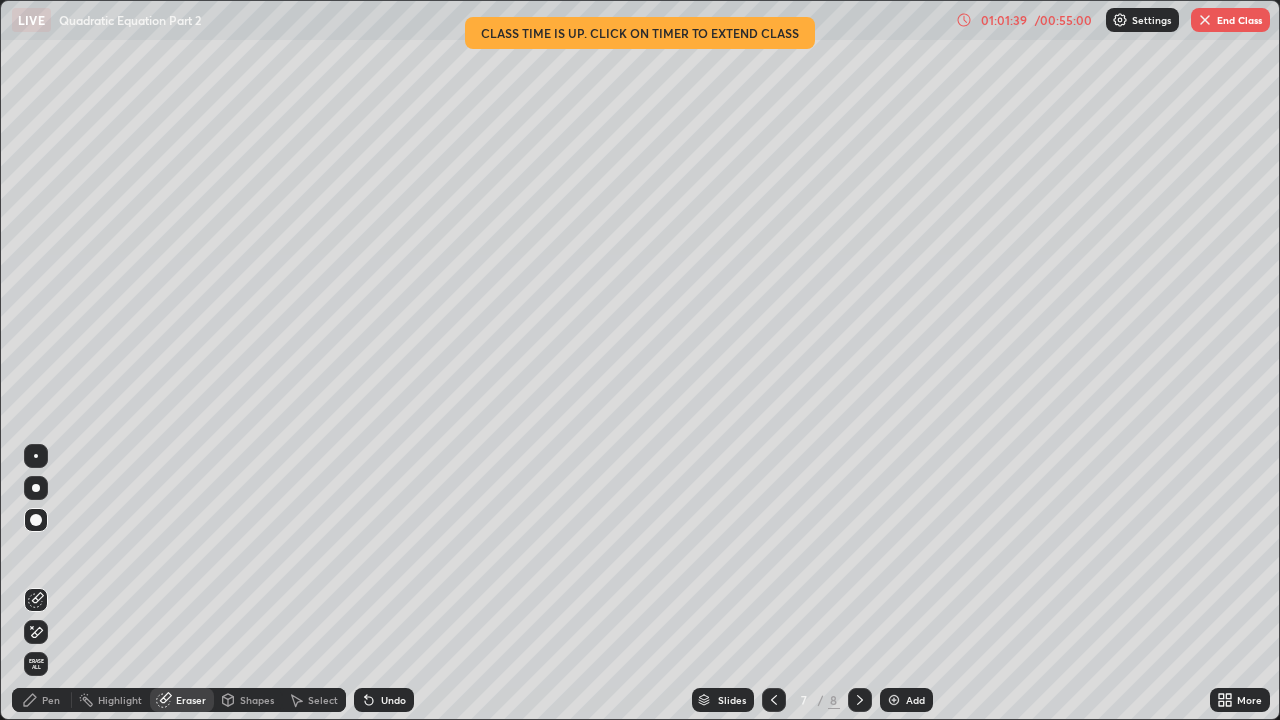 click on "Pen" at bounding box center (42, 700) 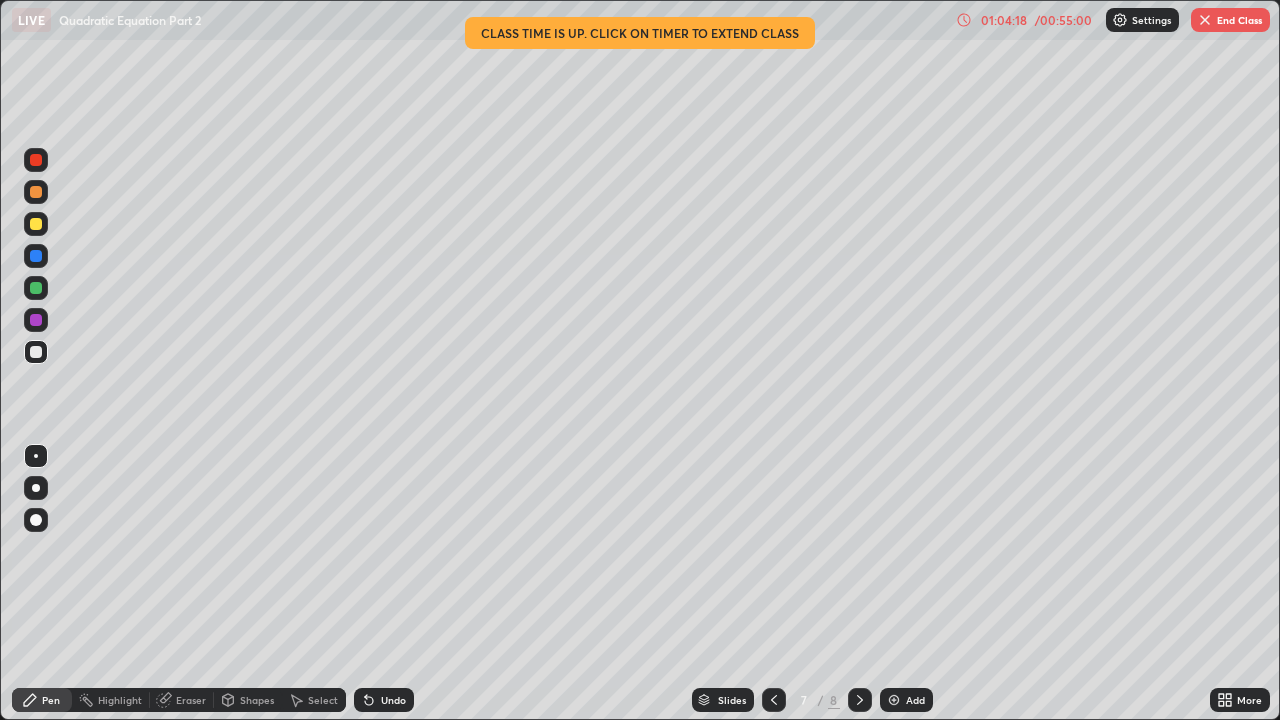 click on "Slides 7 / 8 Add" at bounding box center [812, 700] 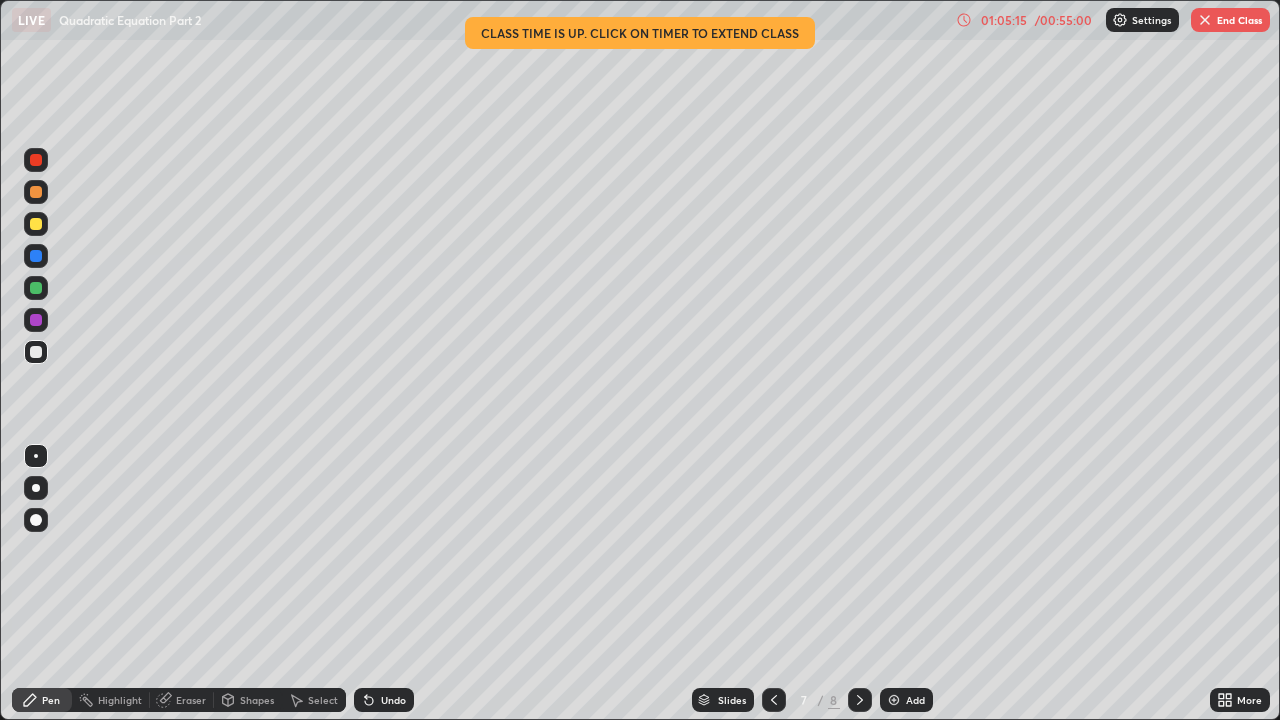 click on "More" at bounding box center [1240, 700] 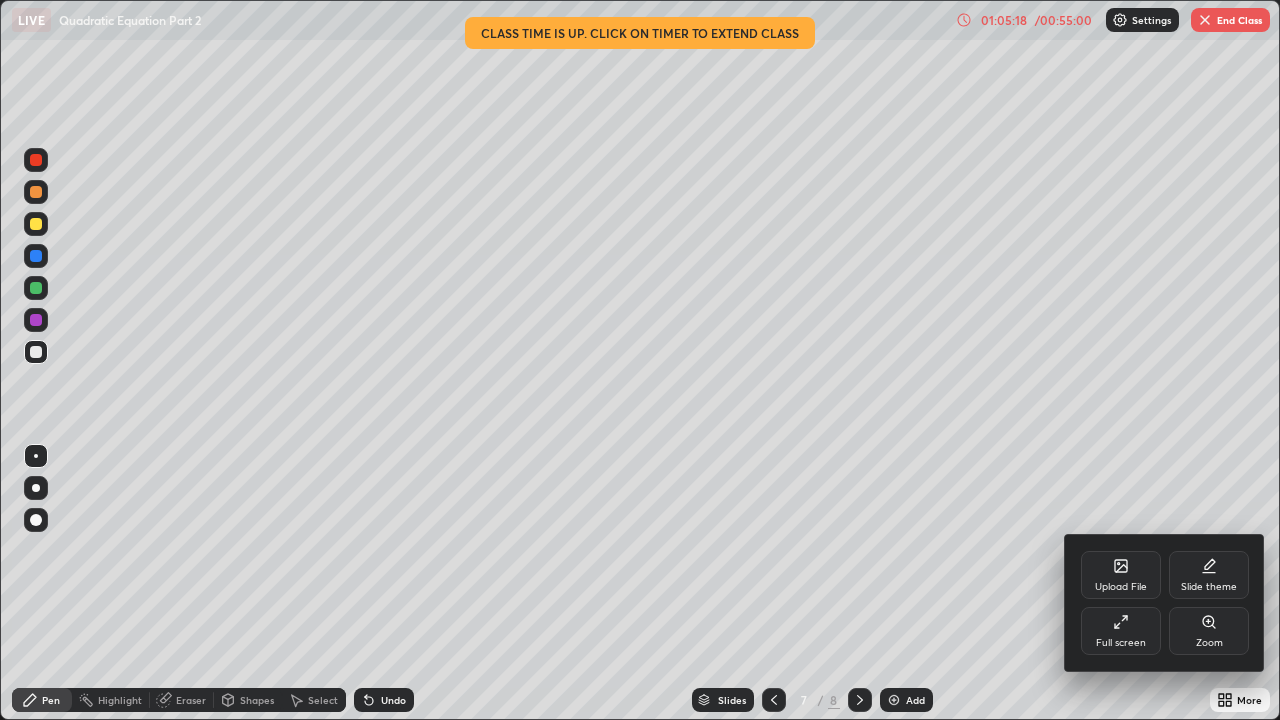 click at bounding box center [640, 360] 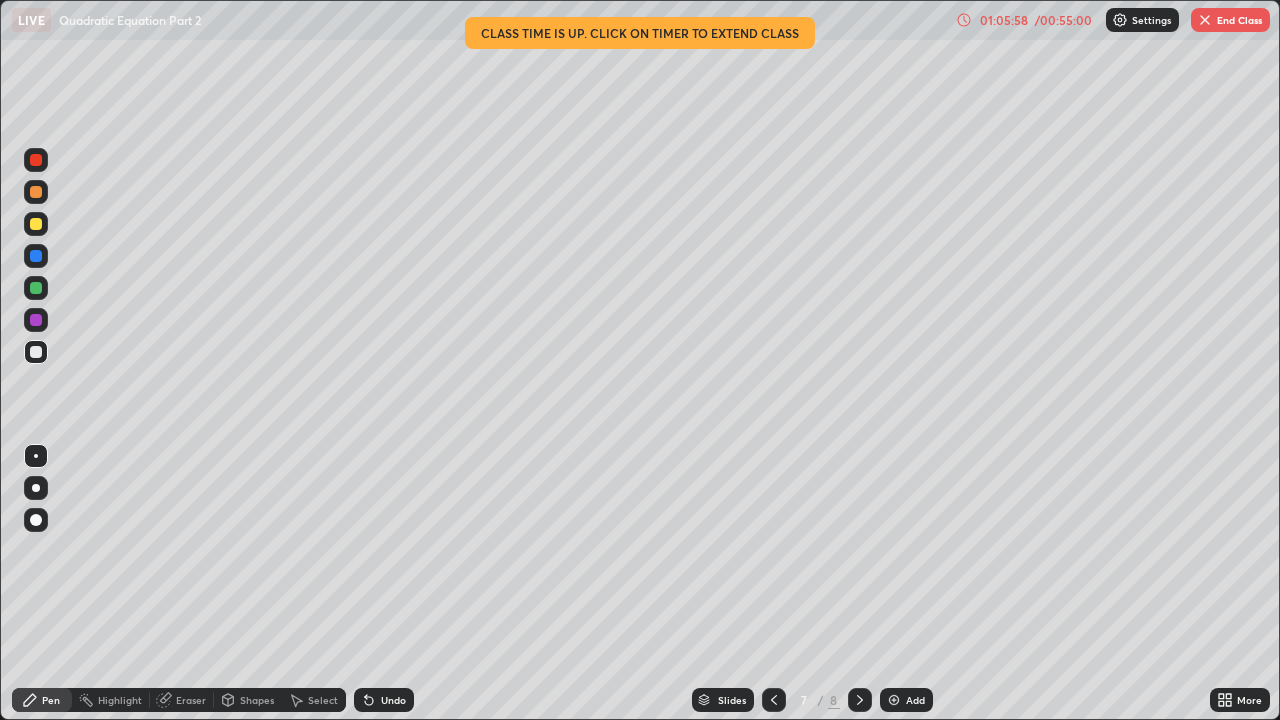 click 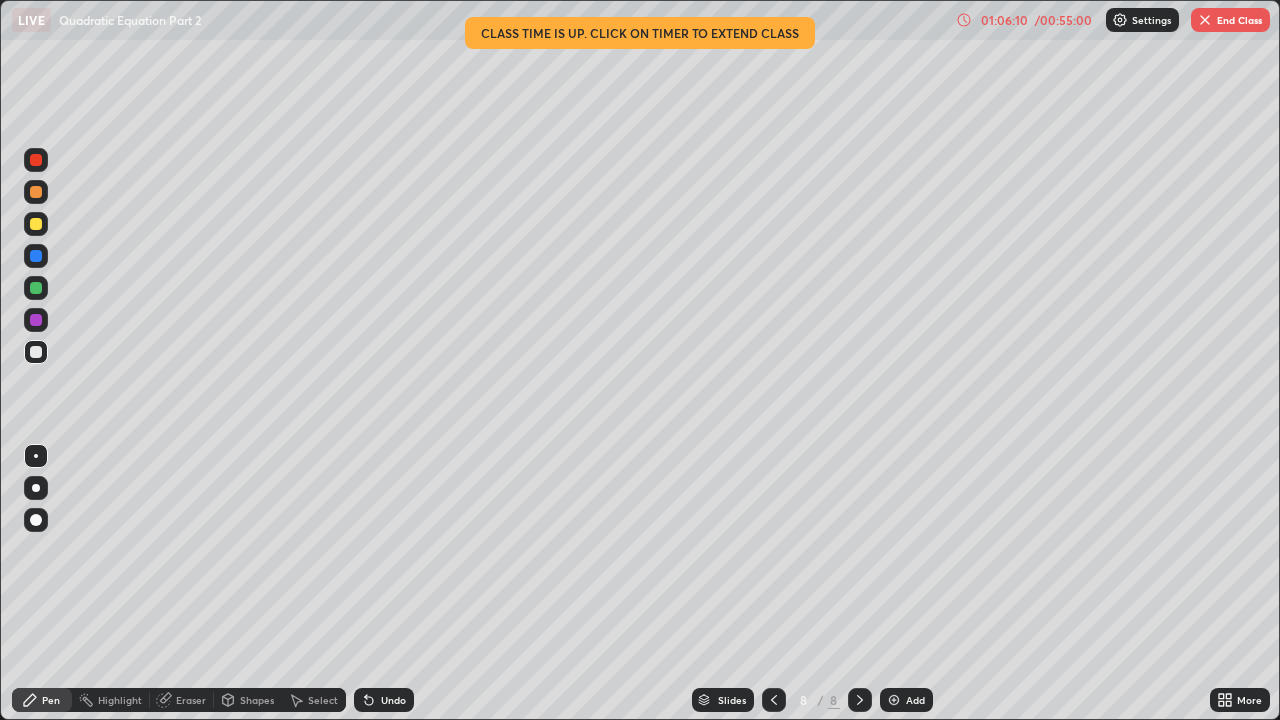 click 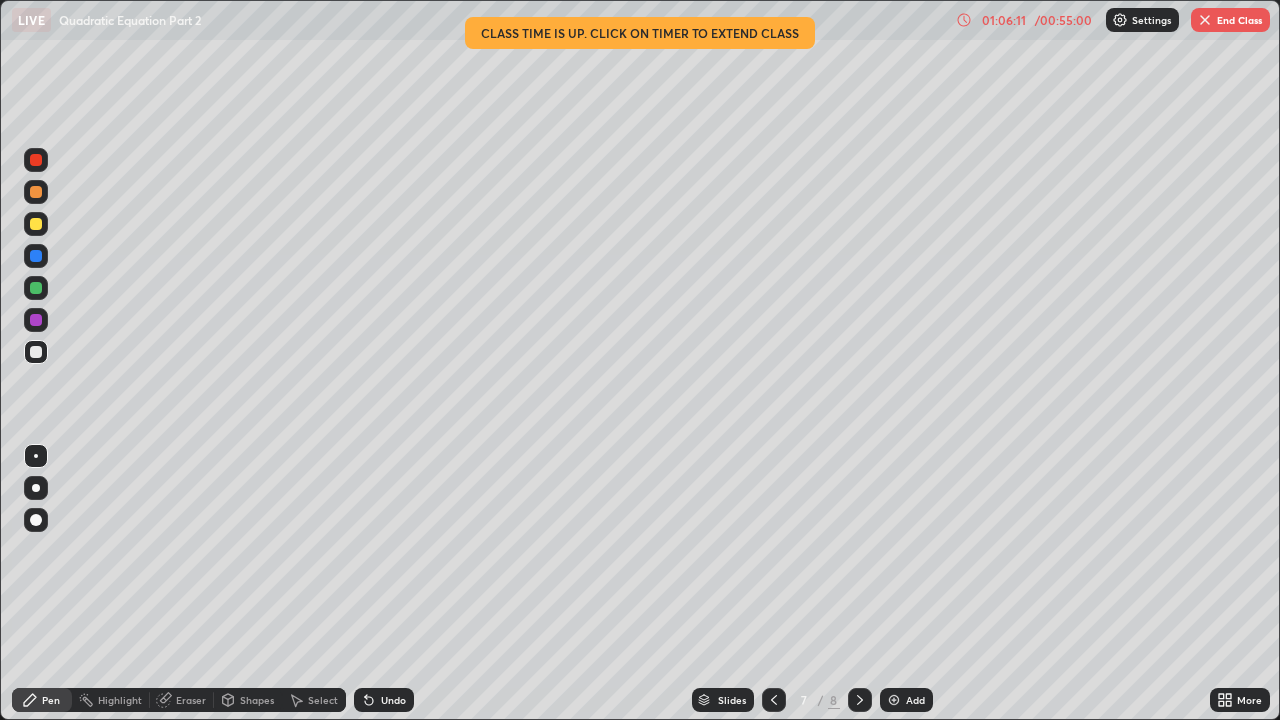 click 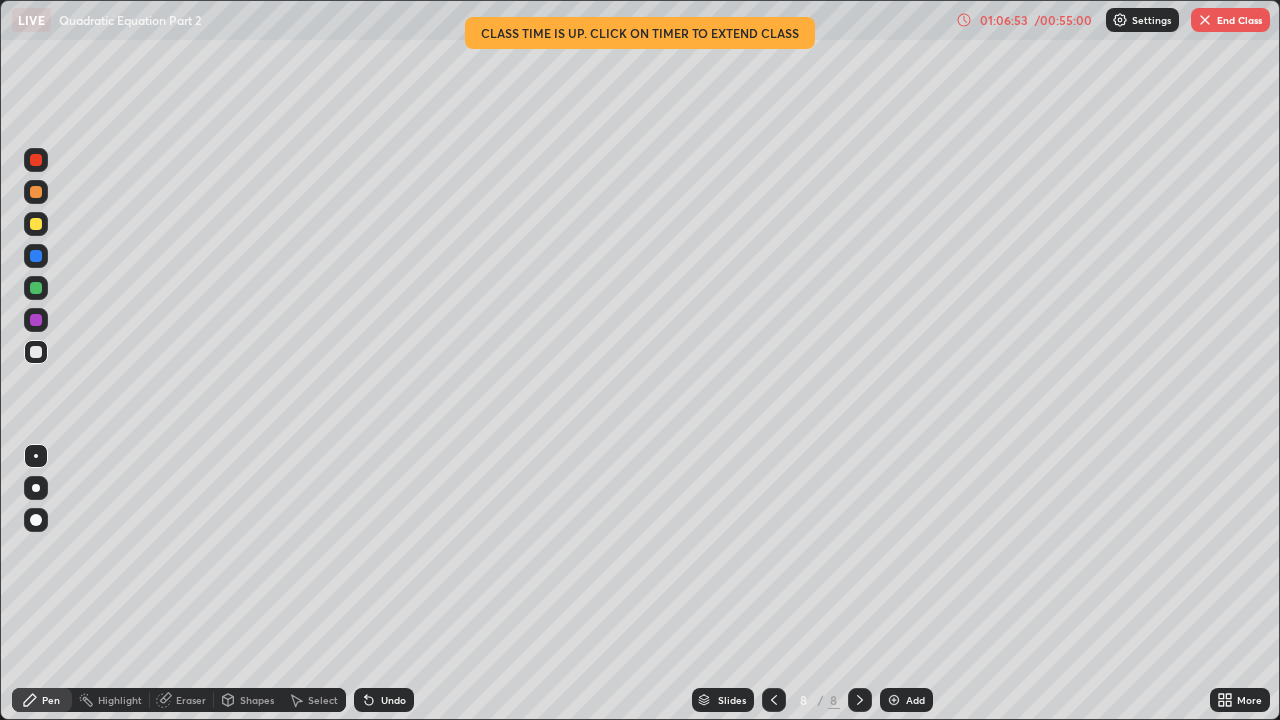 click on "Pen" at bounding box center (42, 700) 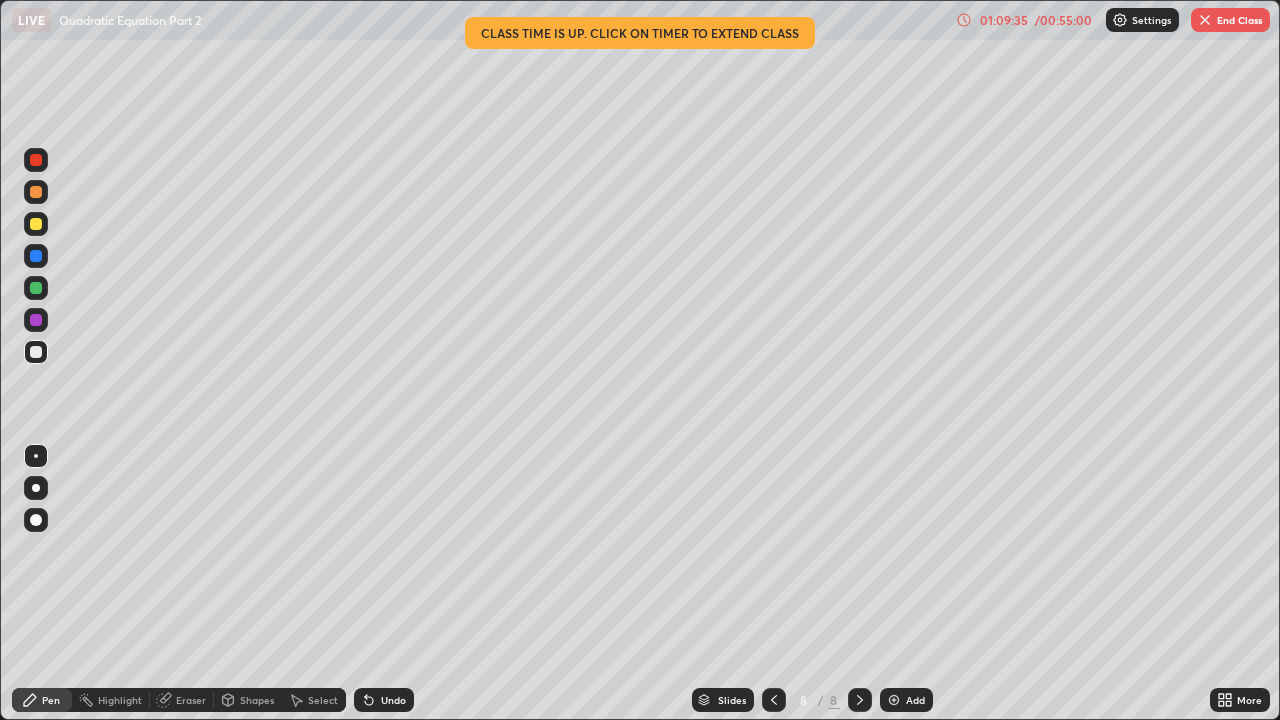 click on "End Class" at bounding box center [1230, 20] 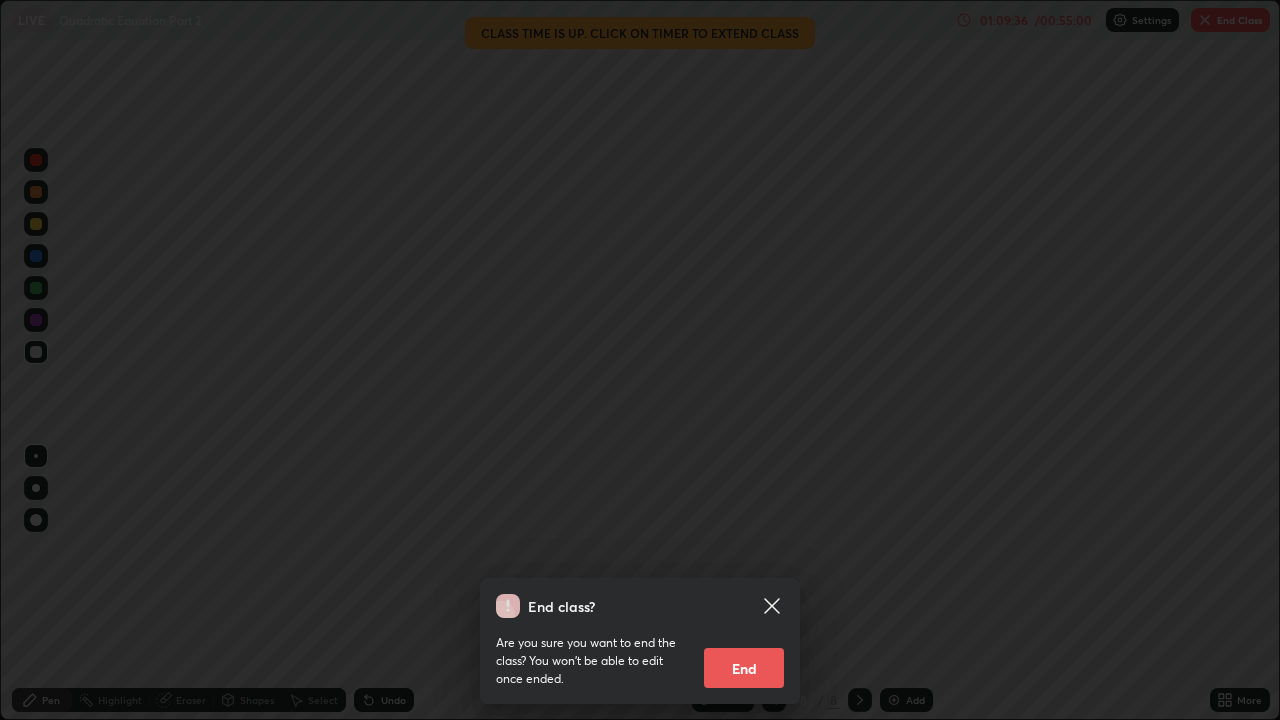 click on "End" at bounding box center [744, 668] 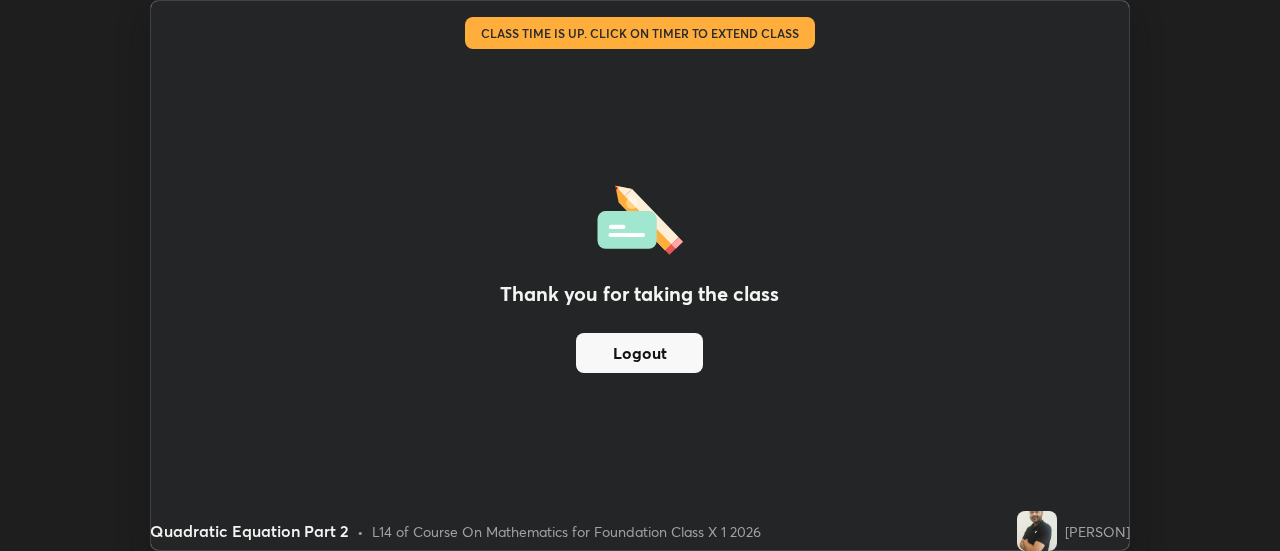 scroll, scrollTop: 551, scrollLeft: 1280, axis: both 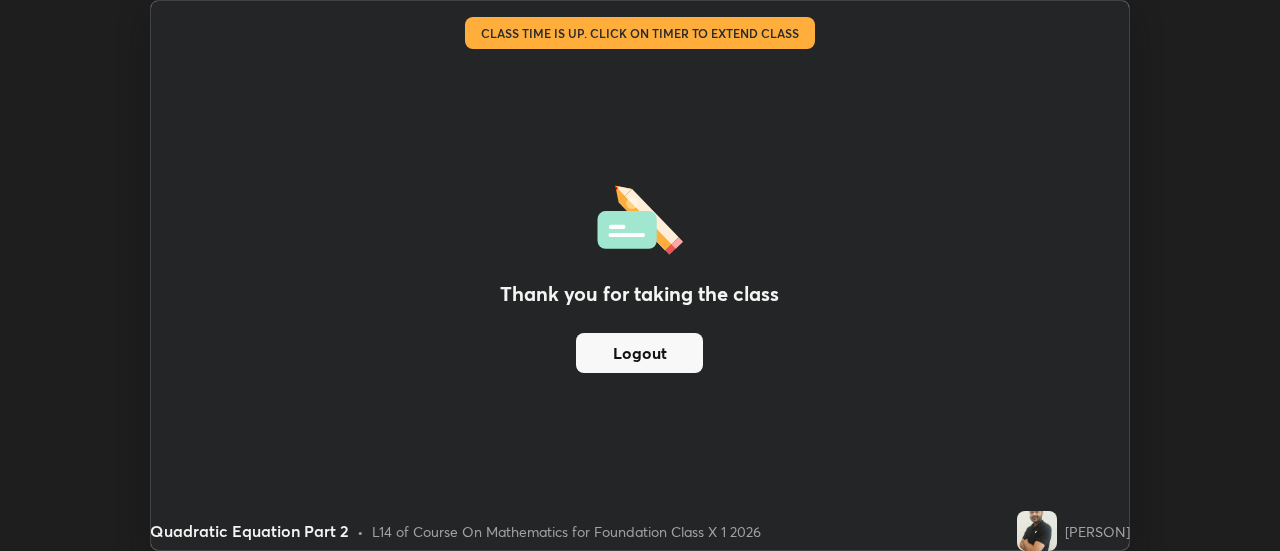 click on "Thank you for taking the class Logout" at bounding box center (640, 275) 